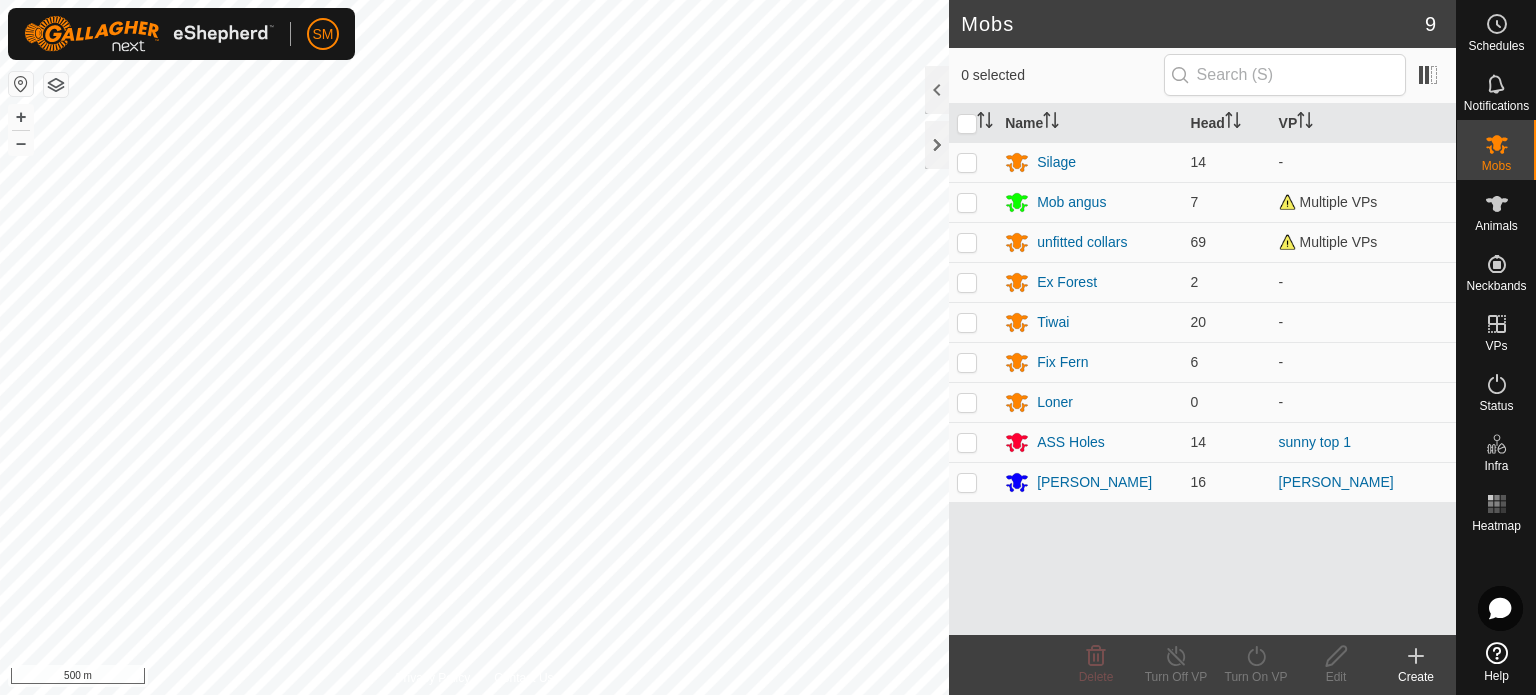 scroll, scrollTop: 0, scrollLeft: 0, axis: both 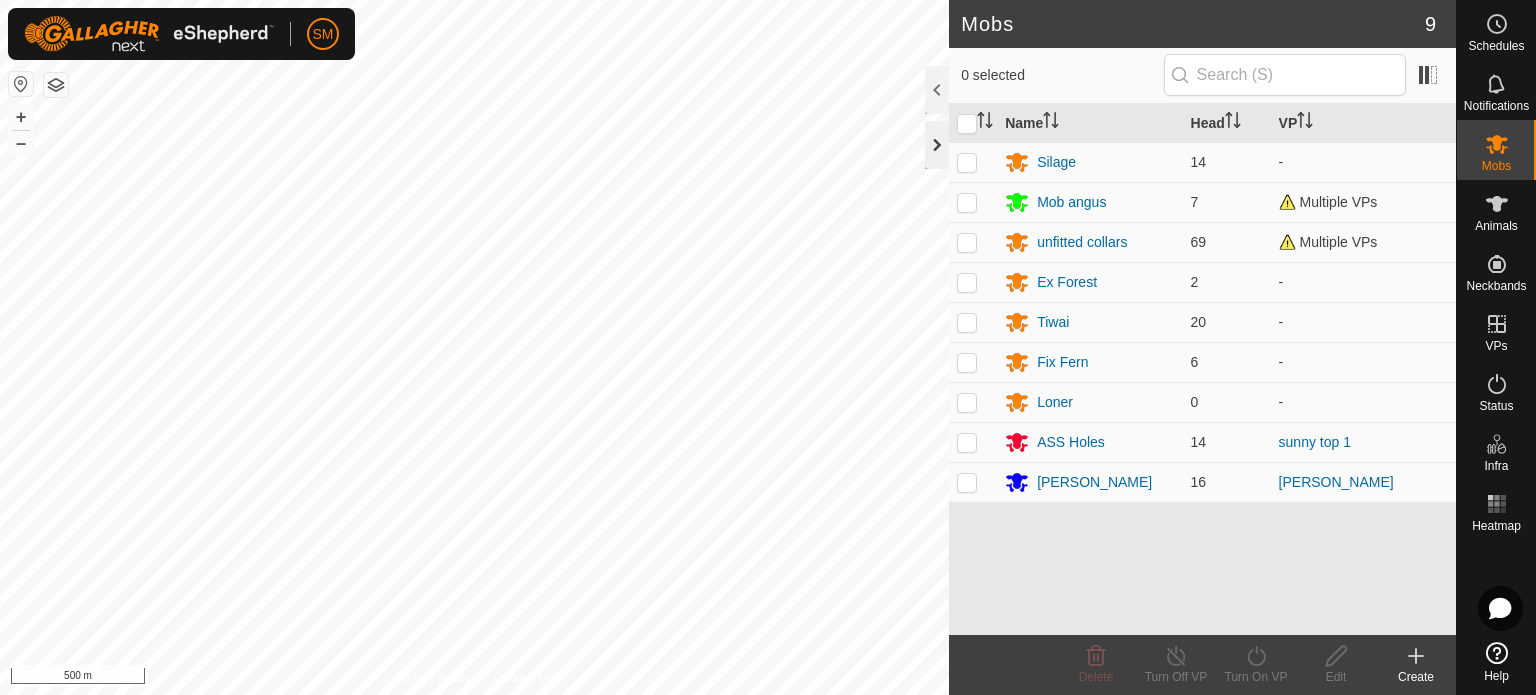 click 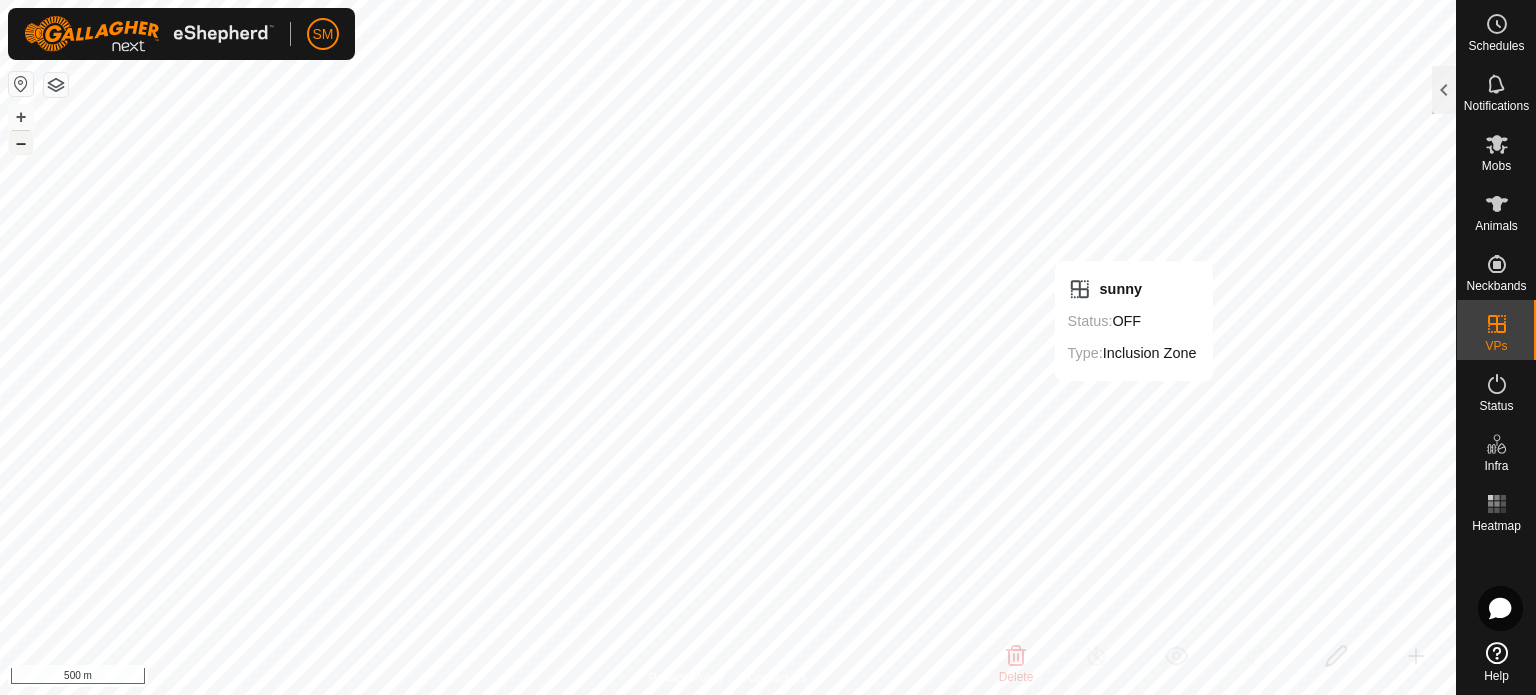 checkbox on "false" 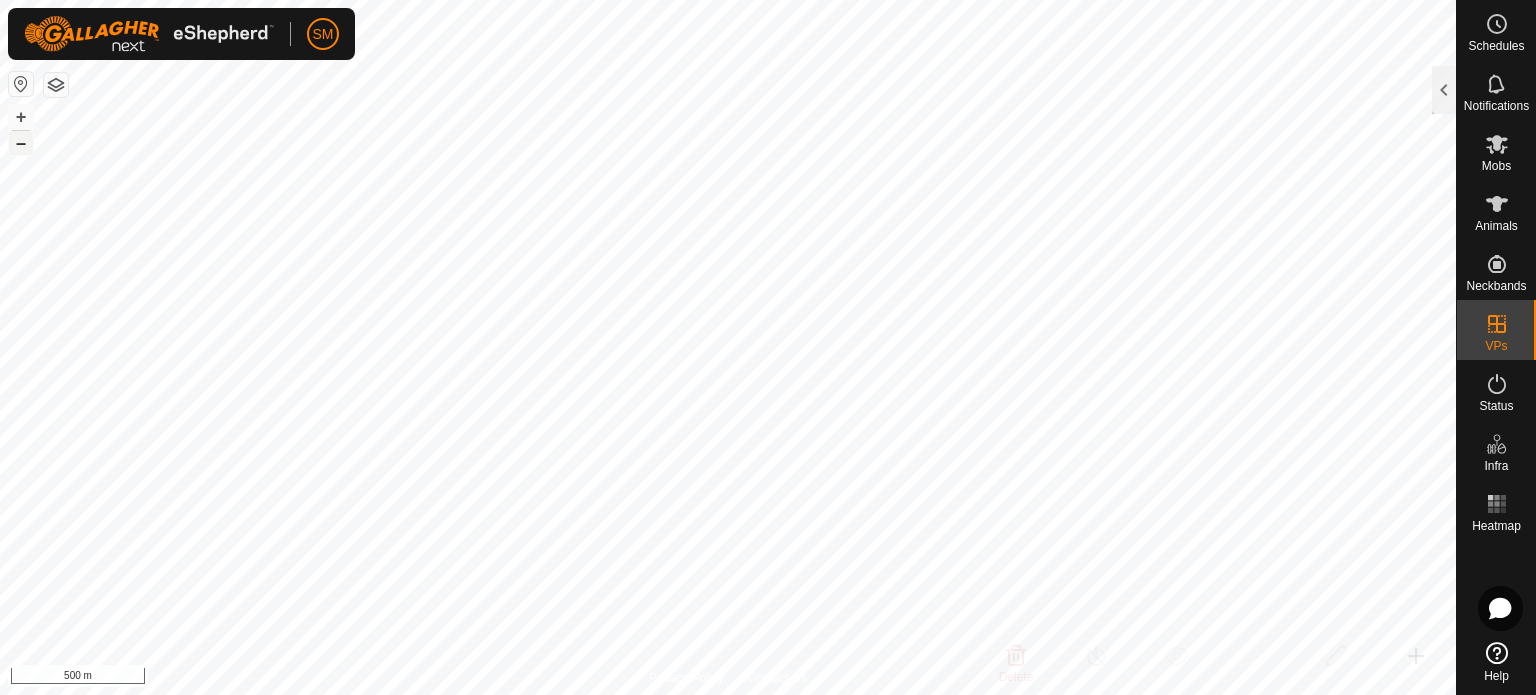 drag, startPoint x: 32, startPoint y: 142, endPoint x: 16, endPoint y: 145, distance: 16.27882 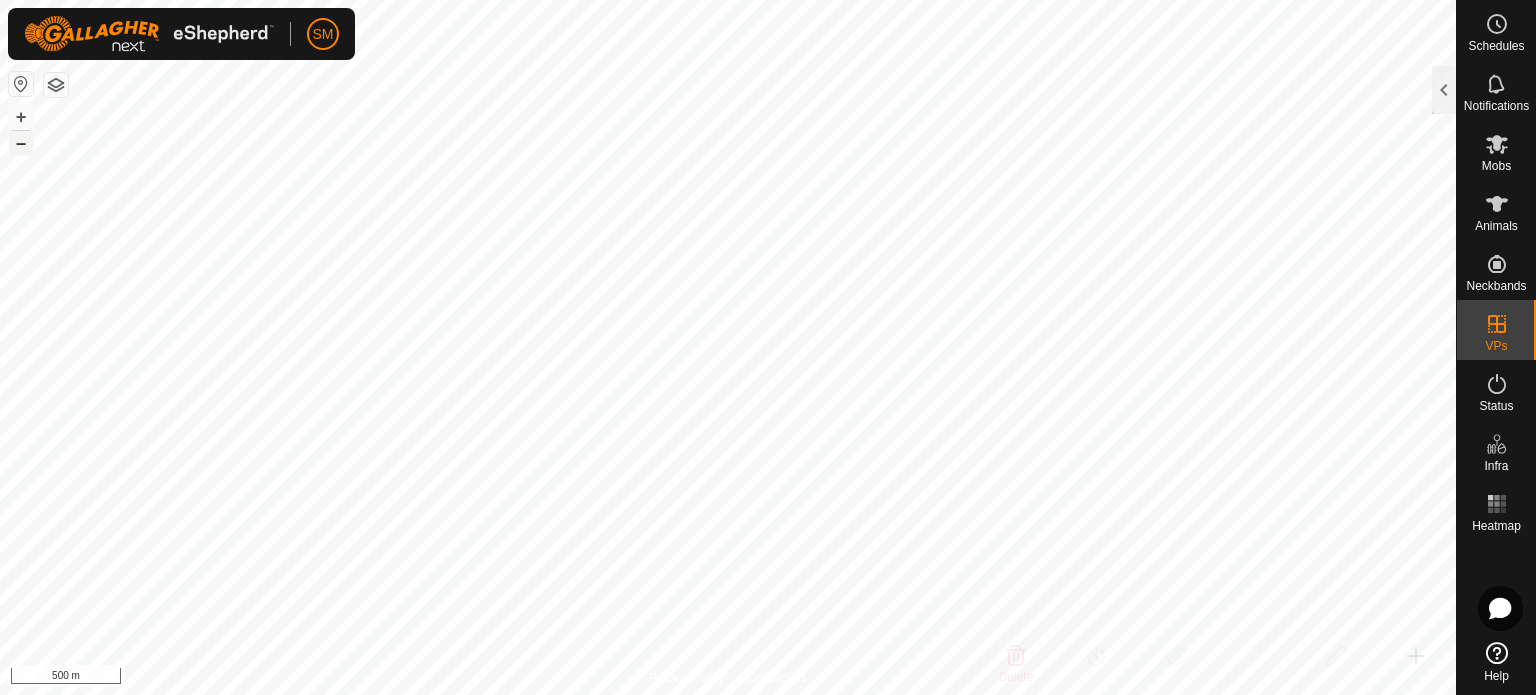 click on "–" at bounding box center (21, 143) 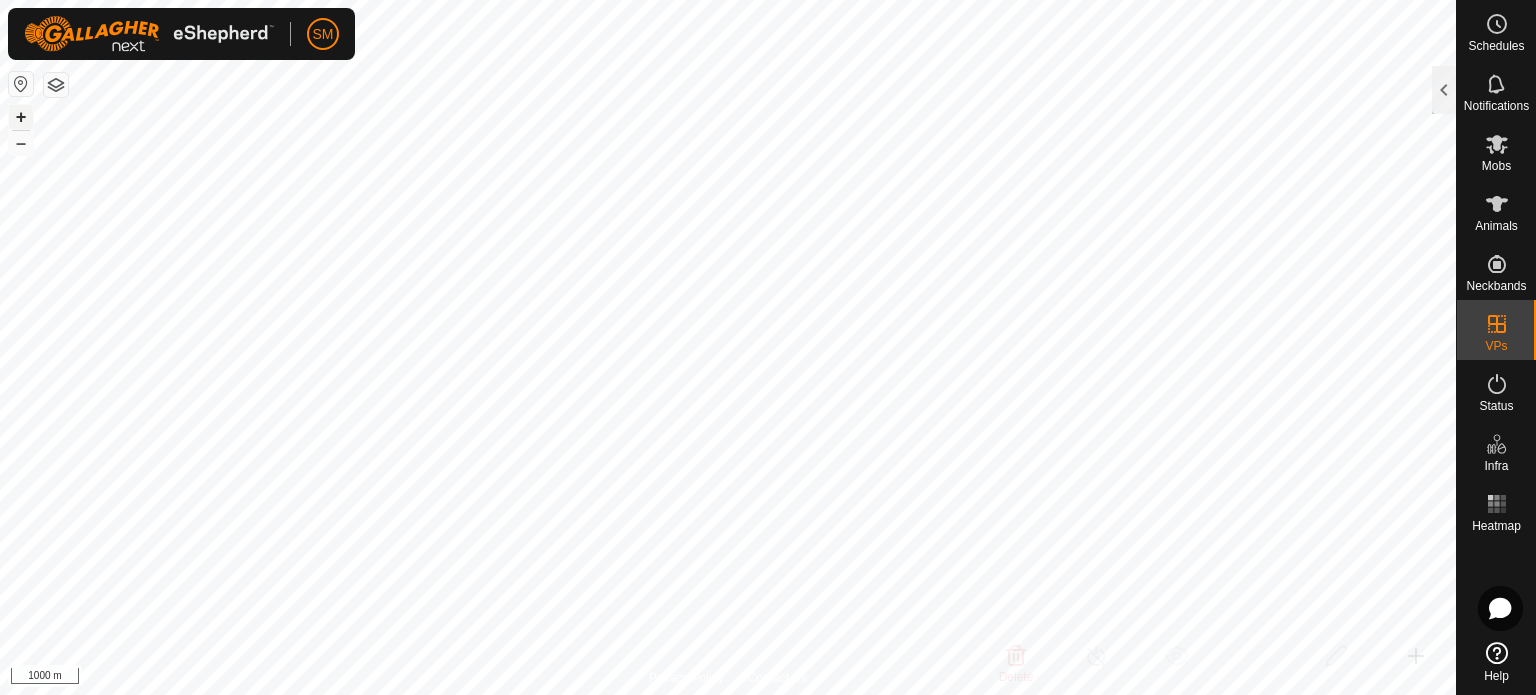 click on "+" at bounding box center (21, 117) 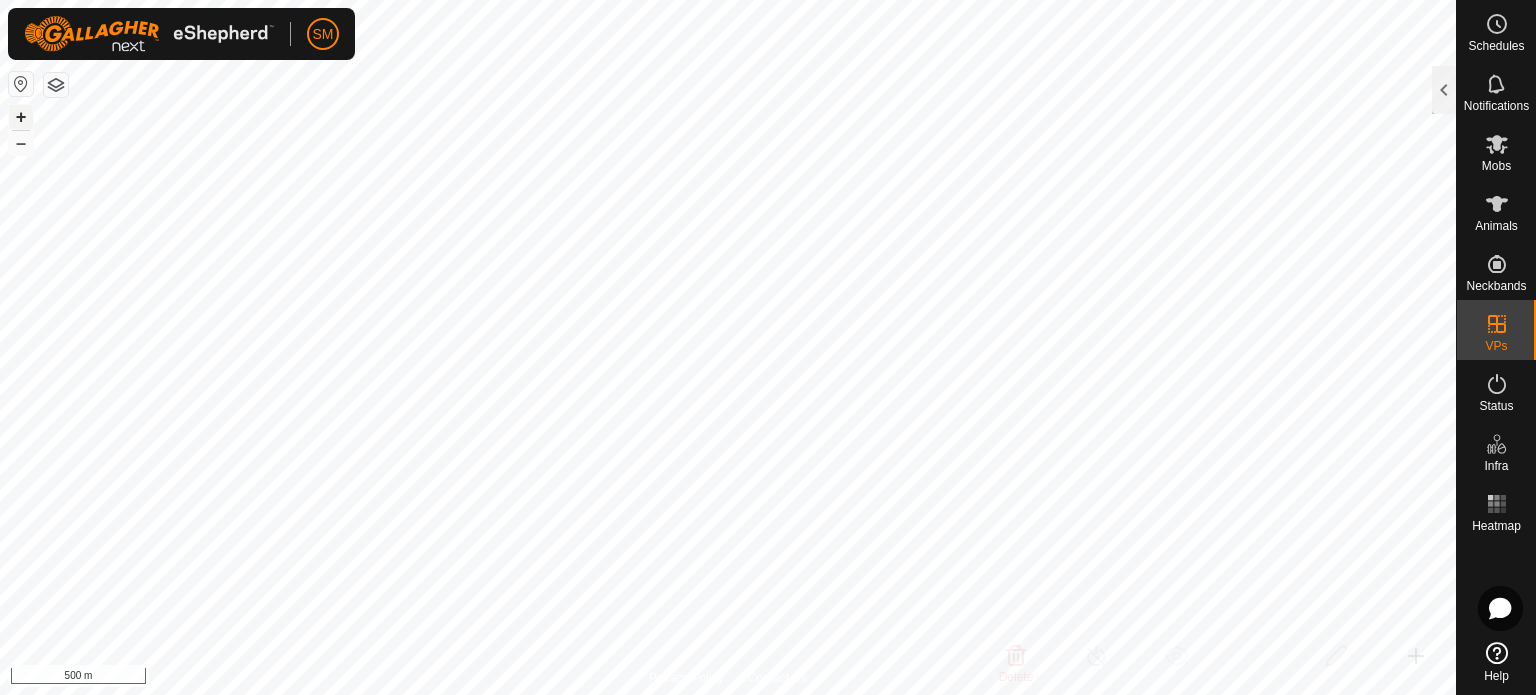 click on "+" at bounding box center (21, 117) 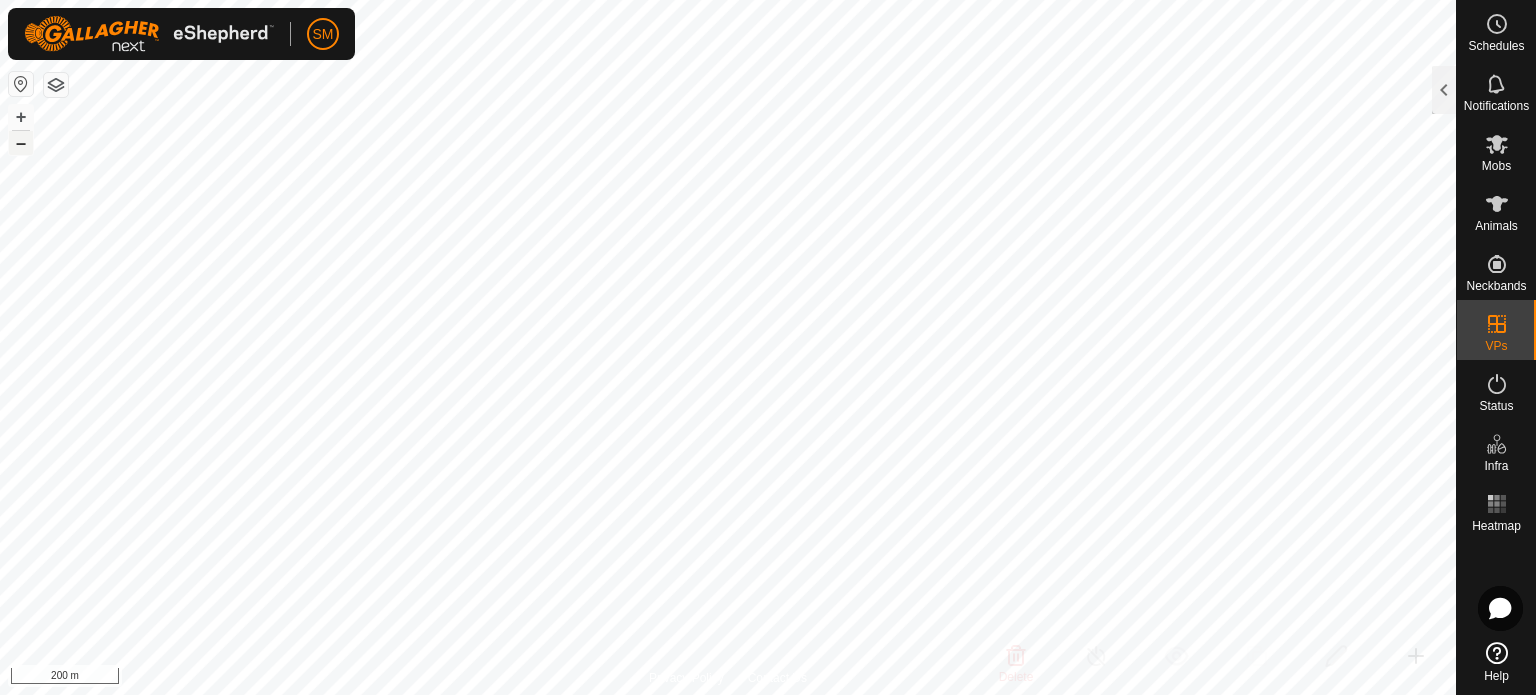 click on "–" at bounding box center [21, 143] 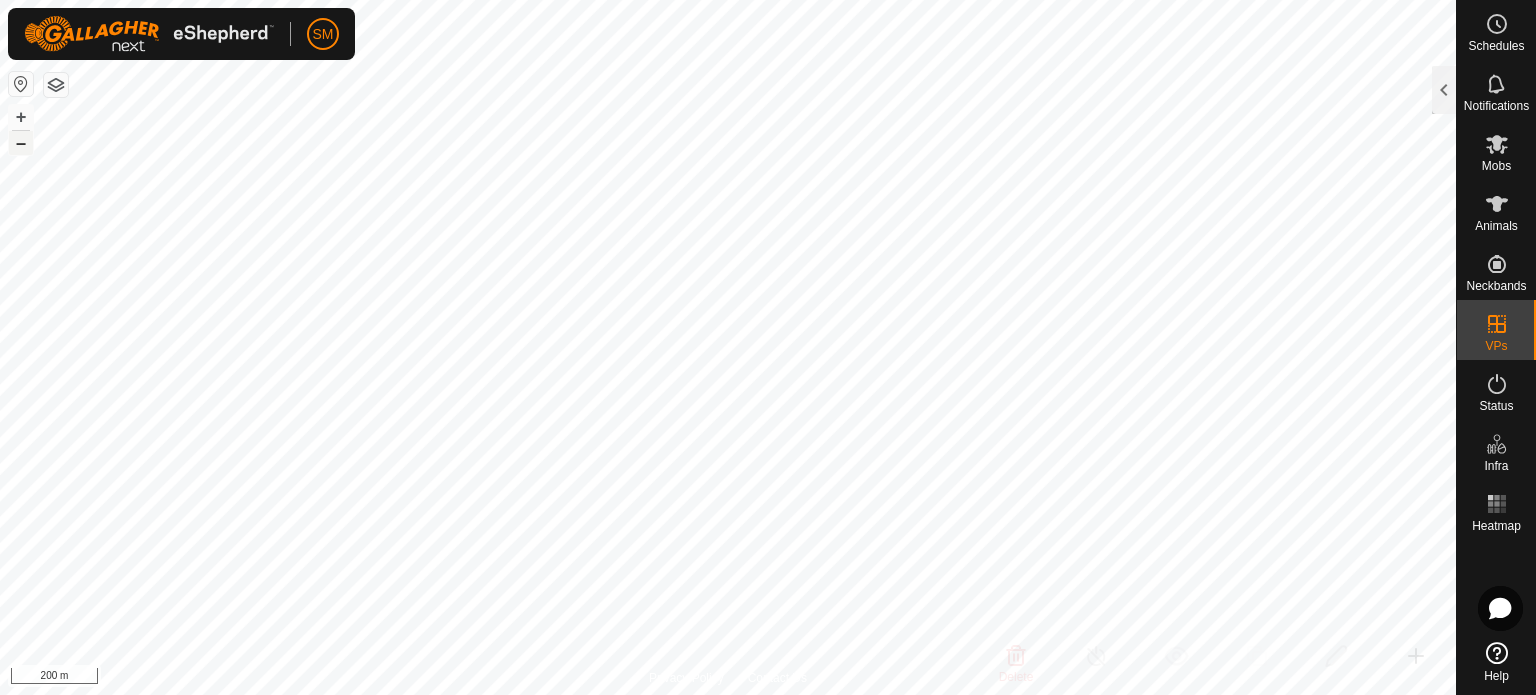 click on "–" at bounding box center [21, 143] 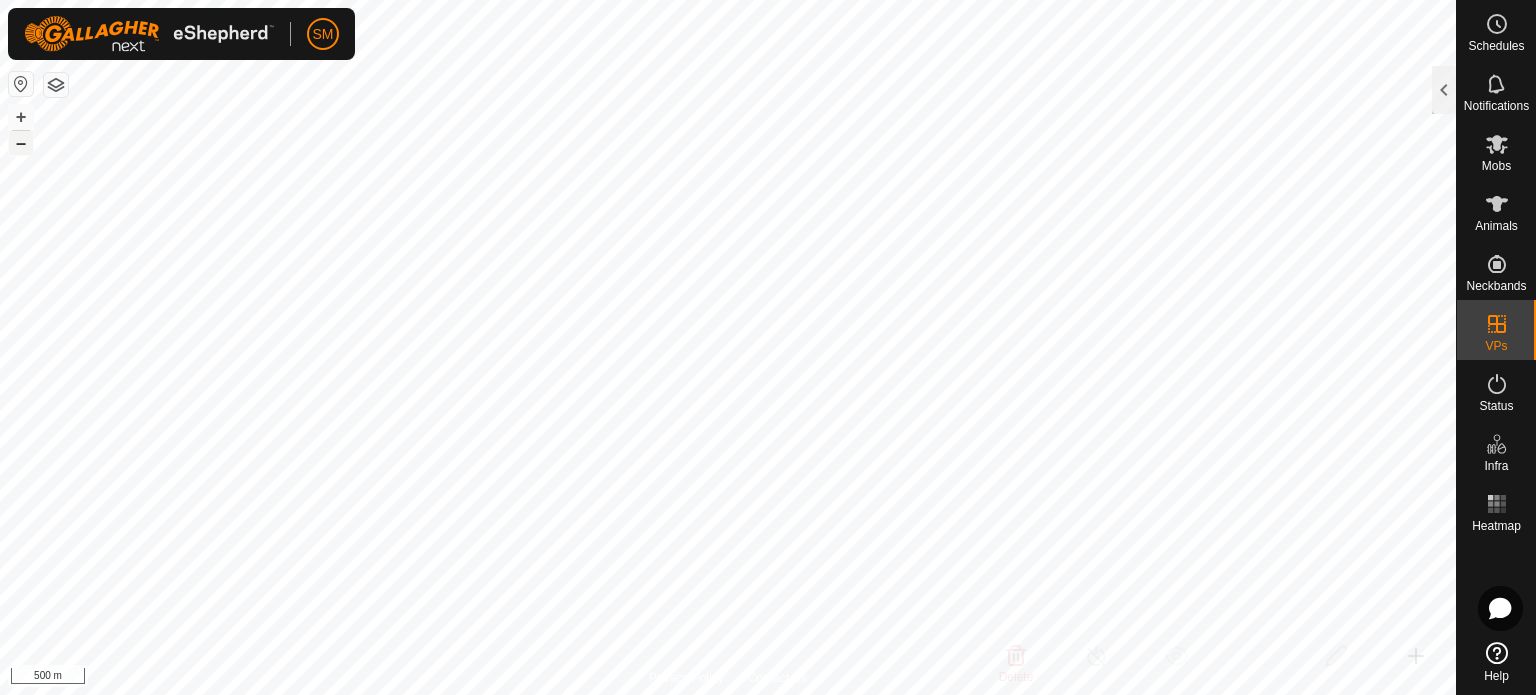 click on "–" at bounding box center [21, 143] 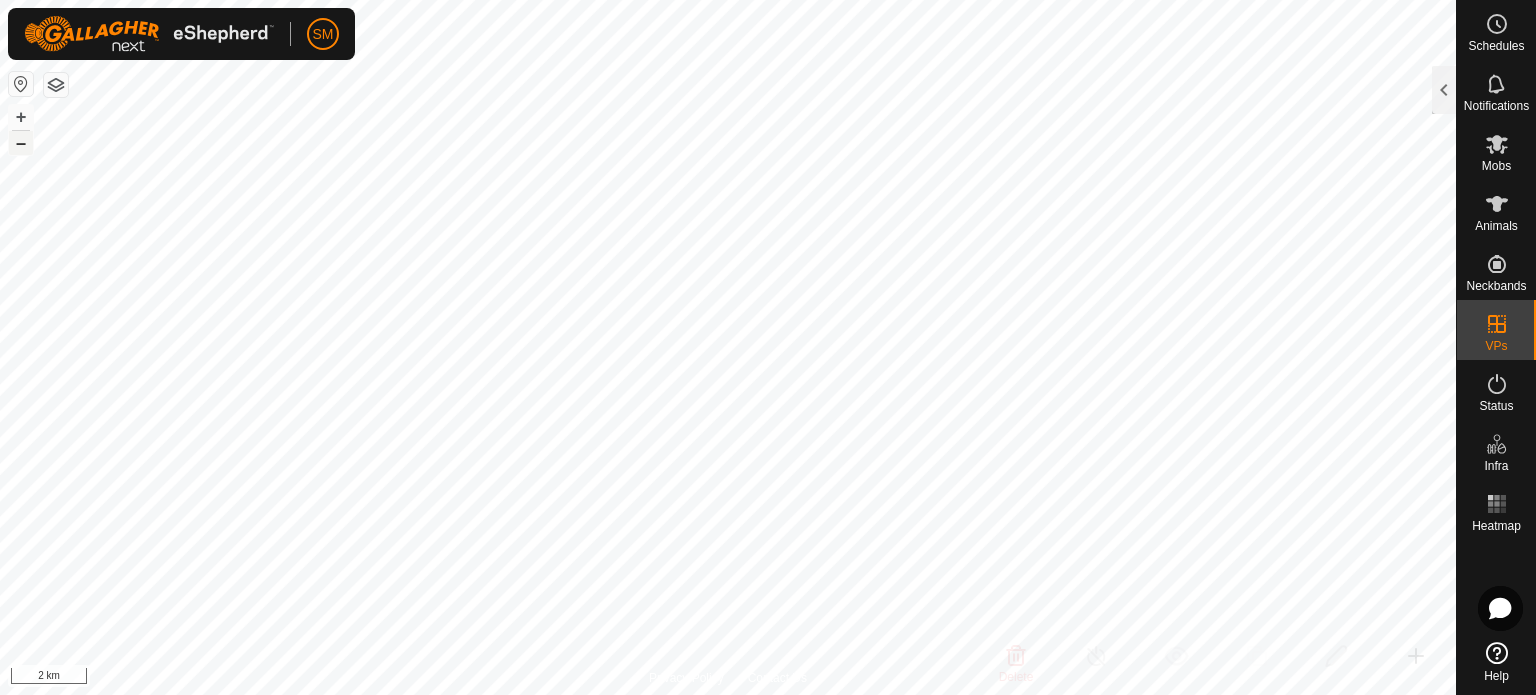 click on "–" at bounding box center (21, 143) 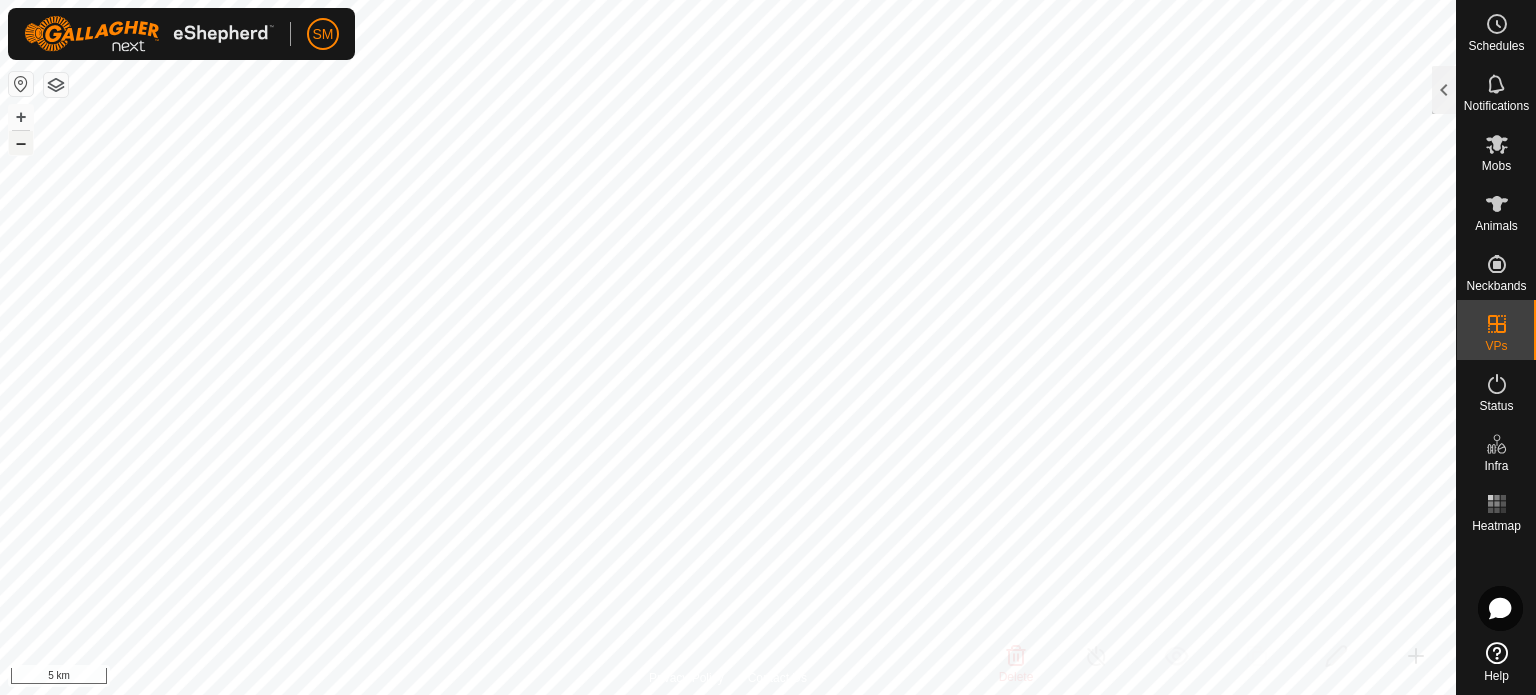 click on "–" at bounding box center [21, 143] 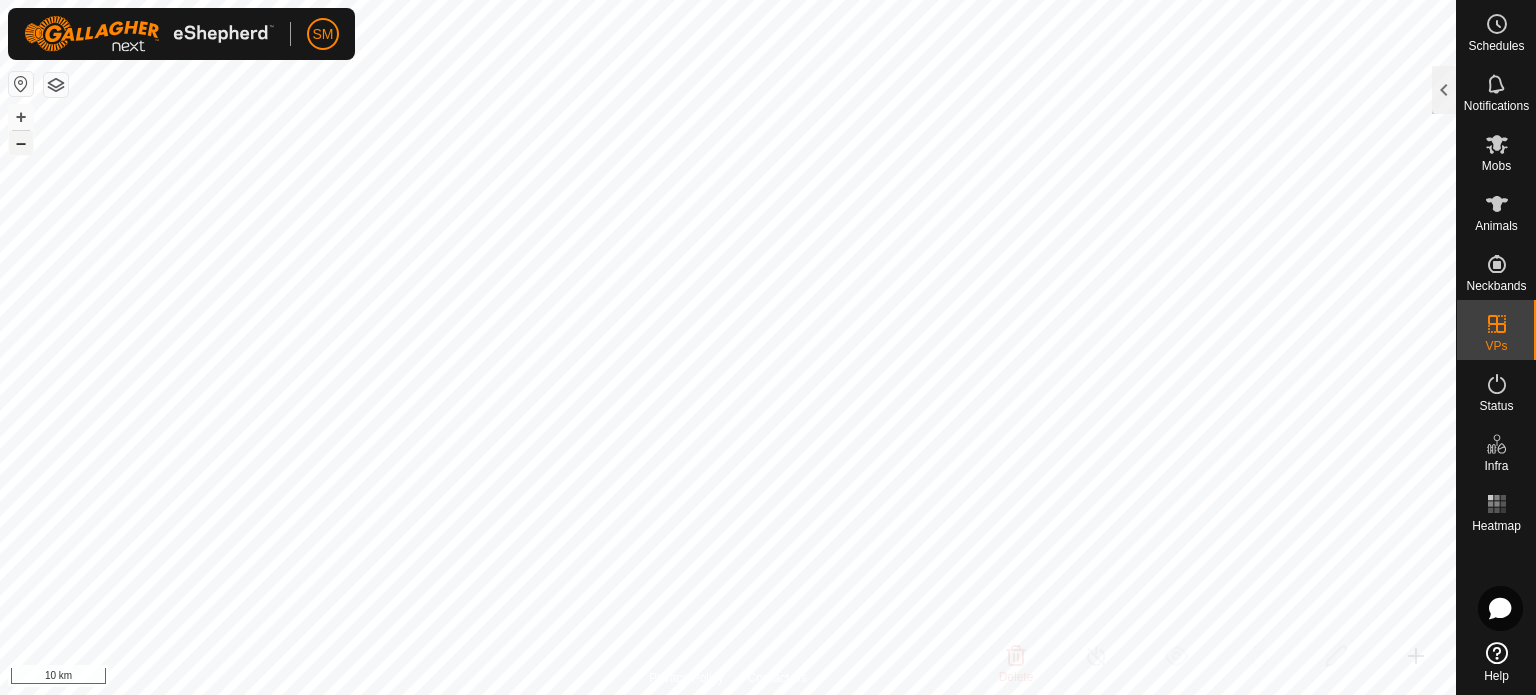 click on "–" at bounding box center [21, 143] 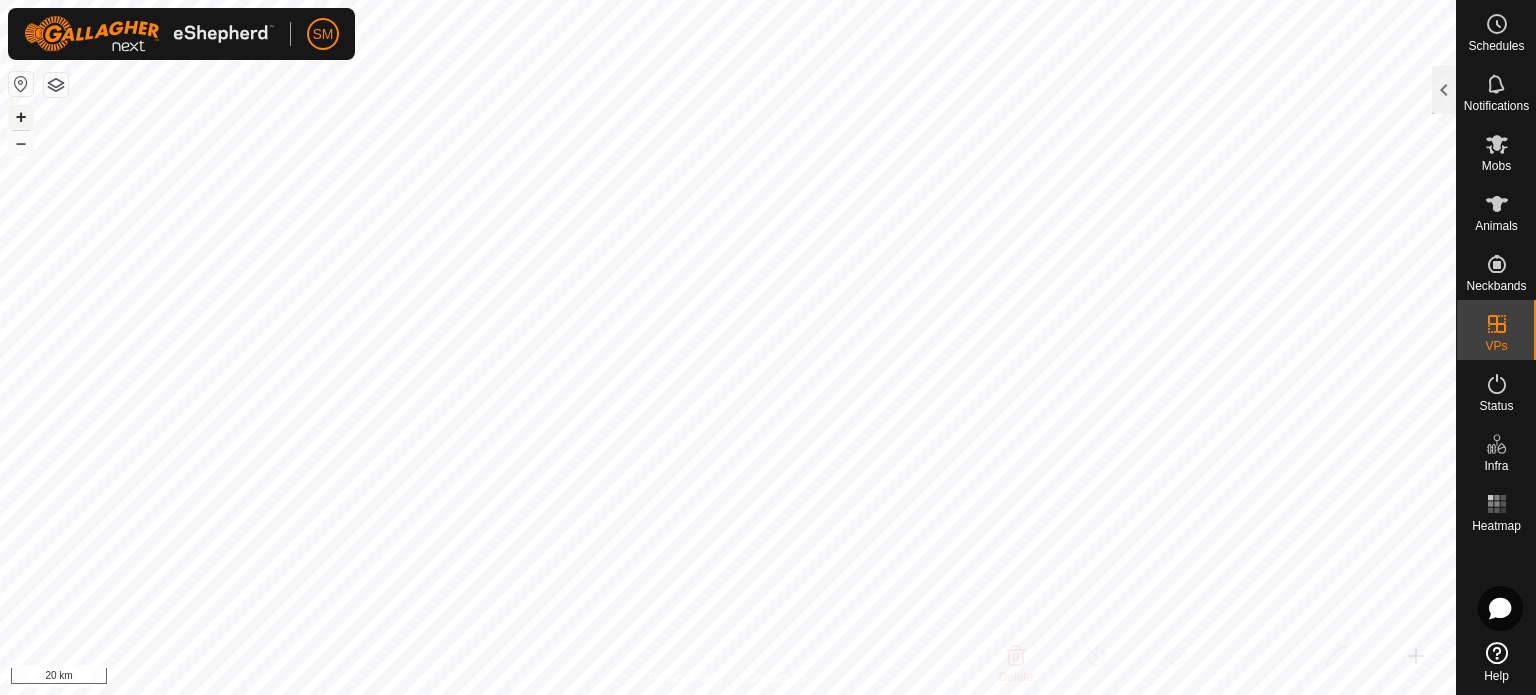 click on "+" at bounding box center (21, 117) 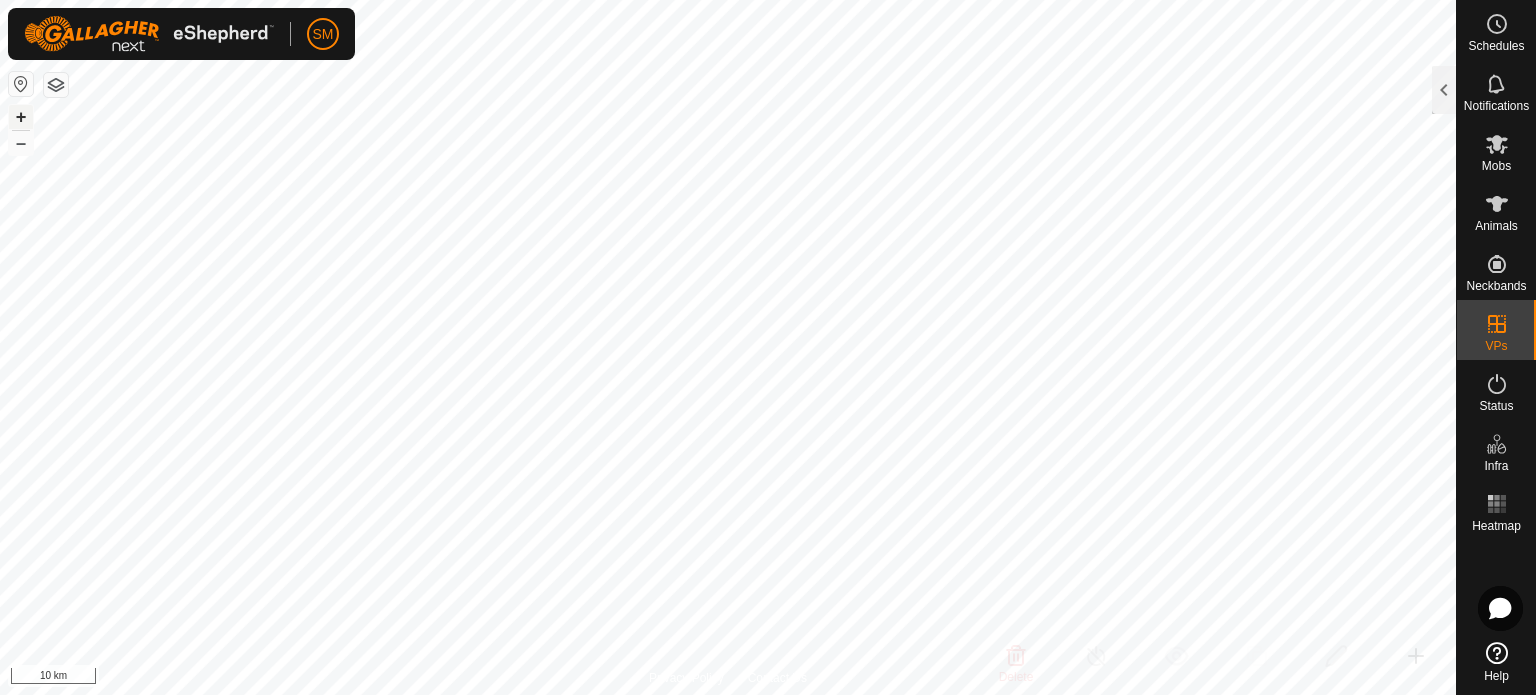 click on "+" at bounding box center (21, 117) 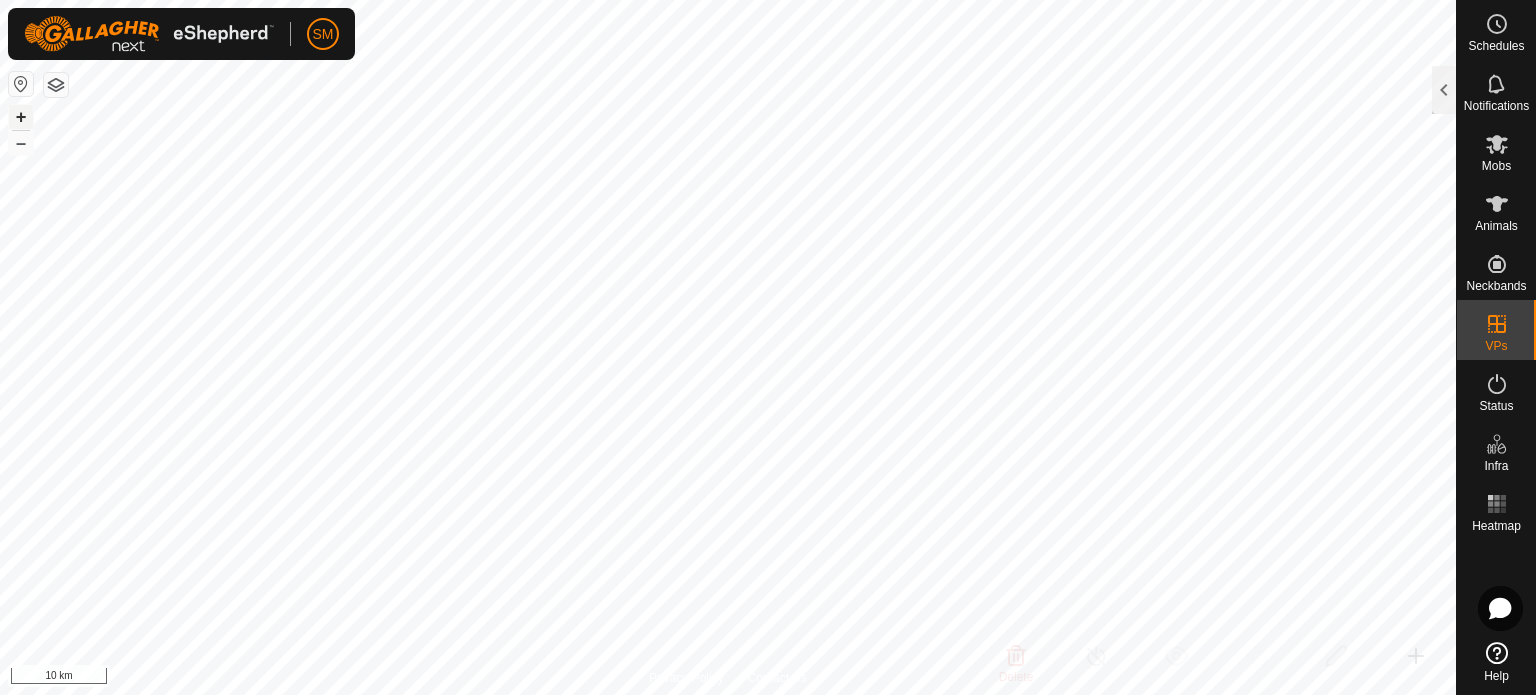 click on "+" at bounding box center (21, 117) 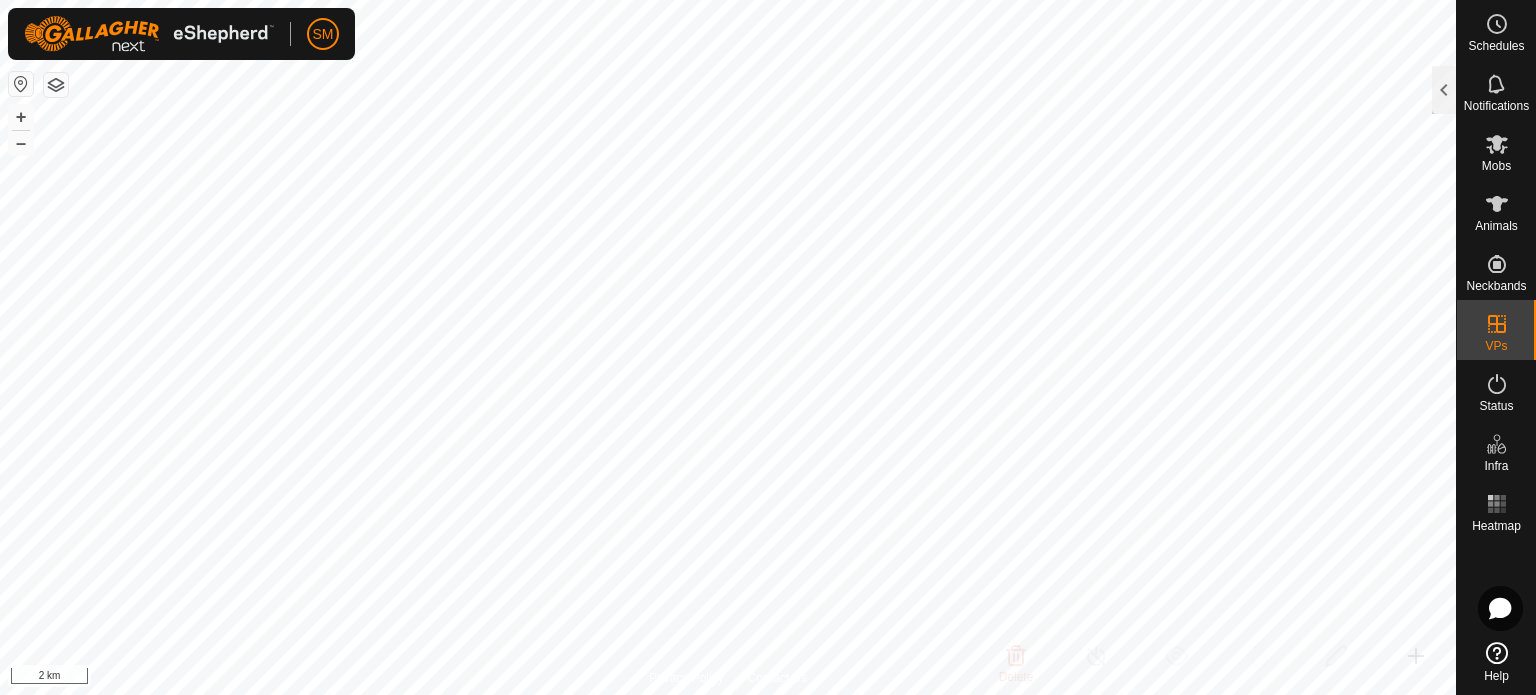 click on "SM Schedules Notifications Mobs Animals Neckbands VPs Status Infra Heatmap Help Virtual Paddocks 19 0 selected of 19     Name   Validity   Status   Mob   Head   Paddock   Grazing Area   VPs with NO Physical Paddock  L  Need watering point  OFF  -   0   -   3.08 ha  N  Need watering point  OFF  -   0   -   3.58 ha  O  Need watering point  OFF  -   0   -   3.81 ha  P  Need watering point  OFF  -   0   -   4.03 ha  Q  Need watering point  OFF  -   0   -   4.26 ha  R  Need watering point  OFF  -   0   -   4.41 ha  S  Need watering point  OFF  -   0   -   4.57 ha  T  Need watering point  OFF  -   0   -   4.76 ha  U  Need watering point  OFF  -   0   -   4.98 ha   Forestry   (647.06 ha) [DATE] 075046 bb  Need watering point  ON  2 Mobs   2   Forestry   40.82 ha  Angus [DATE]  Need watering point  ON  Lindsay top   1   Forestry   70.63 [PERSON_NAME] gully  Need watering point  ON  Mob angus   6   Forestry   19.57 ha  June  Need watering point  ON  Lindsay top   2   Forestry   34.56 [PERSON_NAME]" at bounding box center (768, 347) 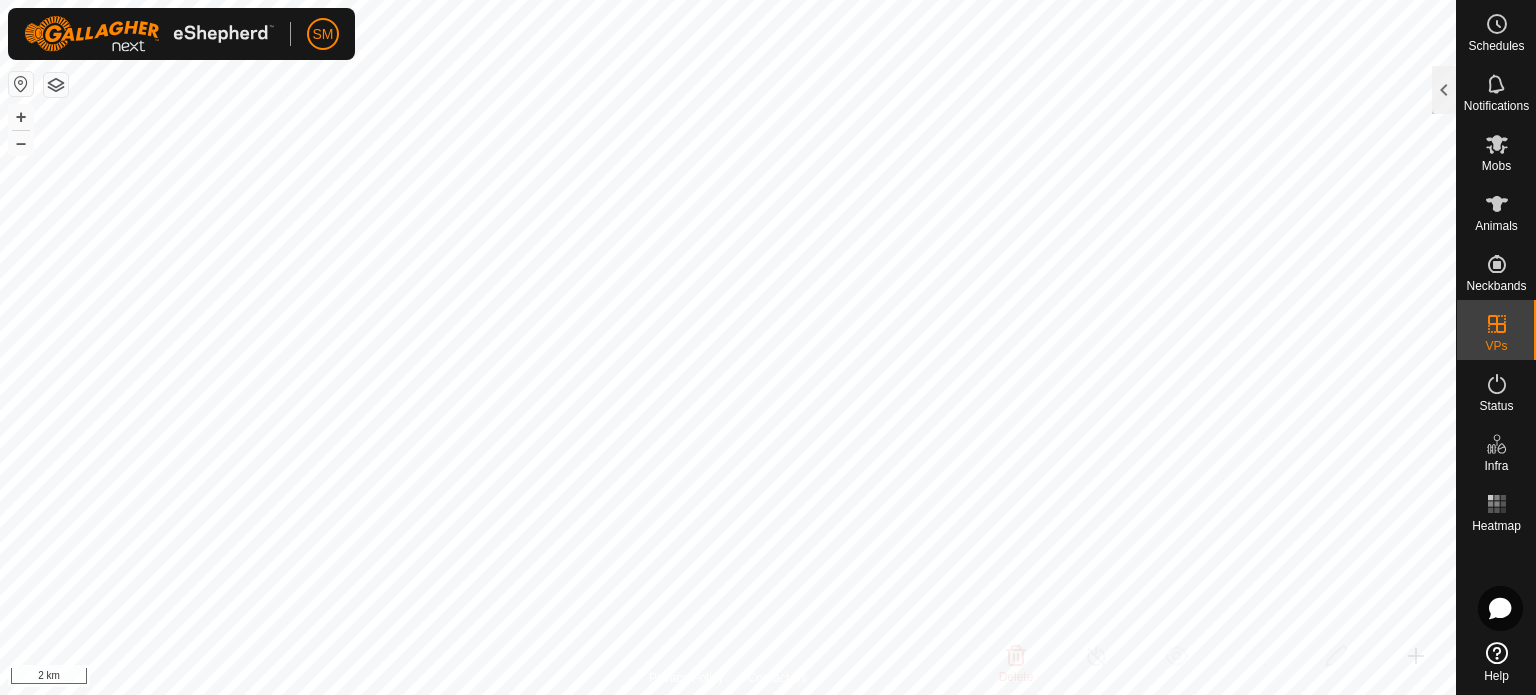 click on "SM Schedules Notifications Mobs Animals Neckbands VPs Status Infra Heatmap Help Virtual Paddocks 19 0 selected of 19     Name   Validity   Status   Mob   Head   Paddock   Grazing Area   VPs with NO Physical Paddock  L  Need watering point  OFF  -   0   -   3.08 ha  N  Need watering point  OFF  -   0   -   3.58 ha  O  Need watering point  OFF  -   0   -   3.81 ha  P  Need watering point  OFF  -   0   -   4.03 ha  Q  Need watering point  OFF  -   0   -   4.26 ha  R  Need watering point  OFF  -   0   -   4.41 ha  S  Need watering point  OFF  -   0   -   4.57 ha  T  Need watering point  OFF  -   0   -   4.76 ha  U  Need watering point  OFF  -   0   -   4.98 ha   Forestry   (647.06 ha) [DATE] 075046 bb  Need watering point  ON  2 Mobs   2   Forestry   40.82 ha  Angus [DATE]  Need watering point  ON  Lindsay top   1   Forestry   70.63 [PERSON_NAME] gully  Need watering point  ON  Mob angus   6   Forestry   19.57 ha  June  Need watering point  ON  Lindsay top   2   Forestry   34.56 [PERSON_NAME]" at bounding box center (768, 347) 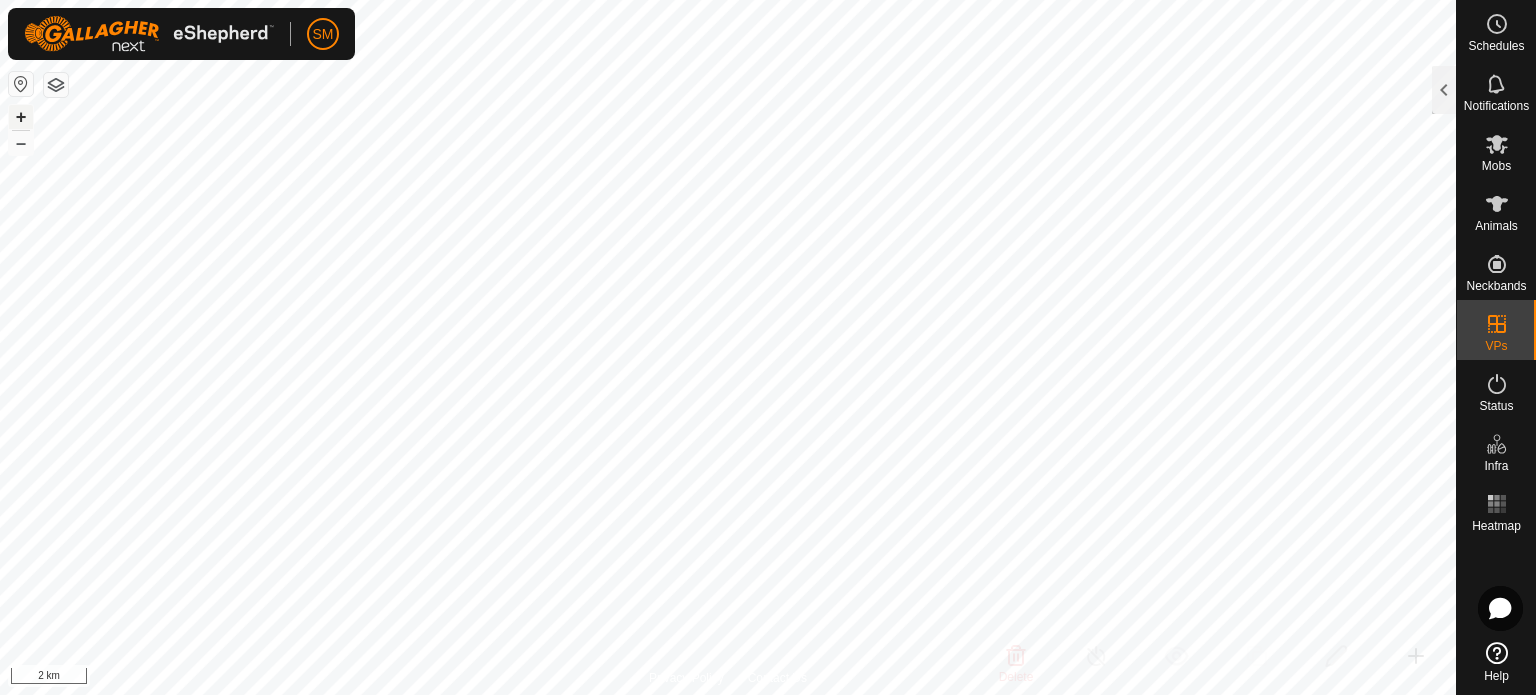 click on "+" at bounding box center (21, 117) 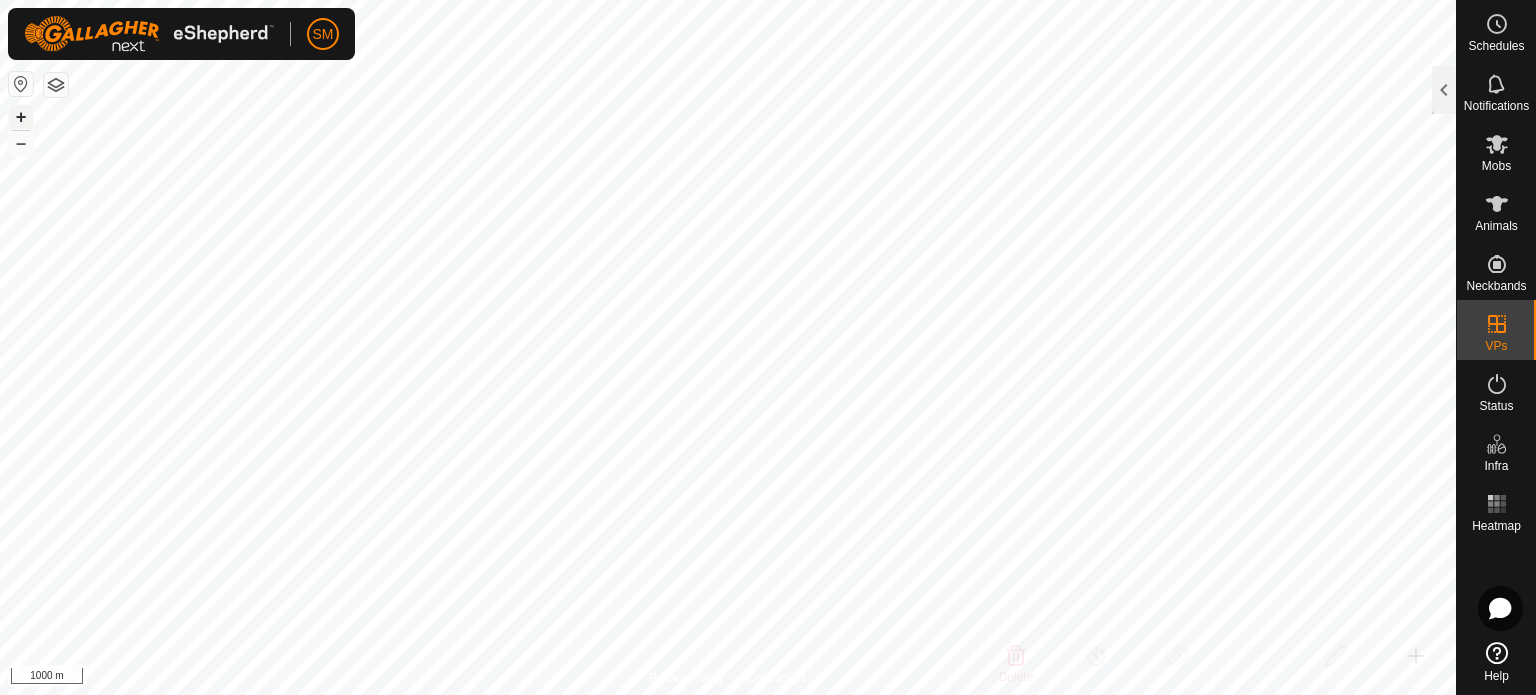 click on "+" at bounding box center [21, 117] 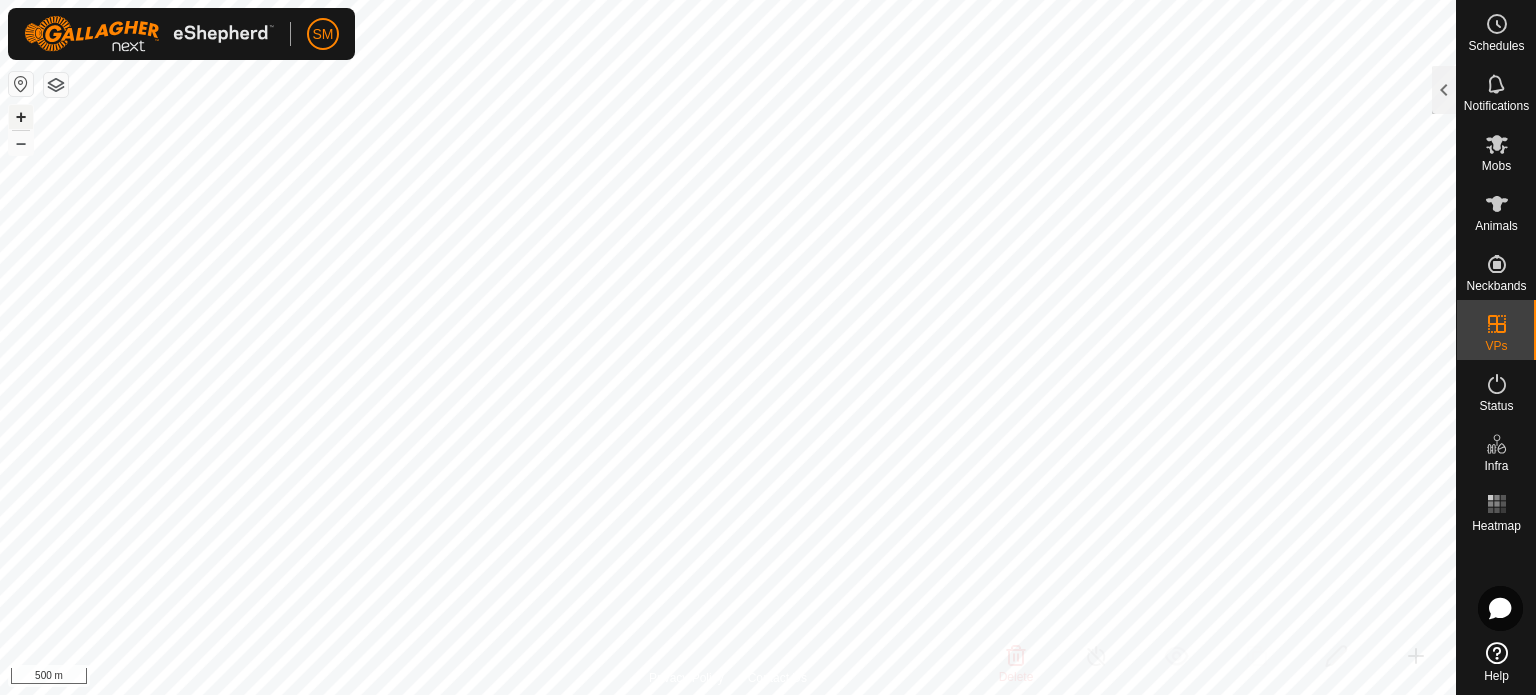 click on "+" at bounding box center (21, 117) 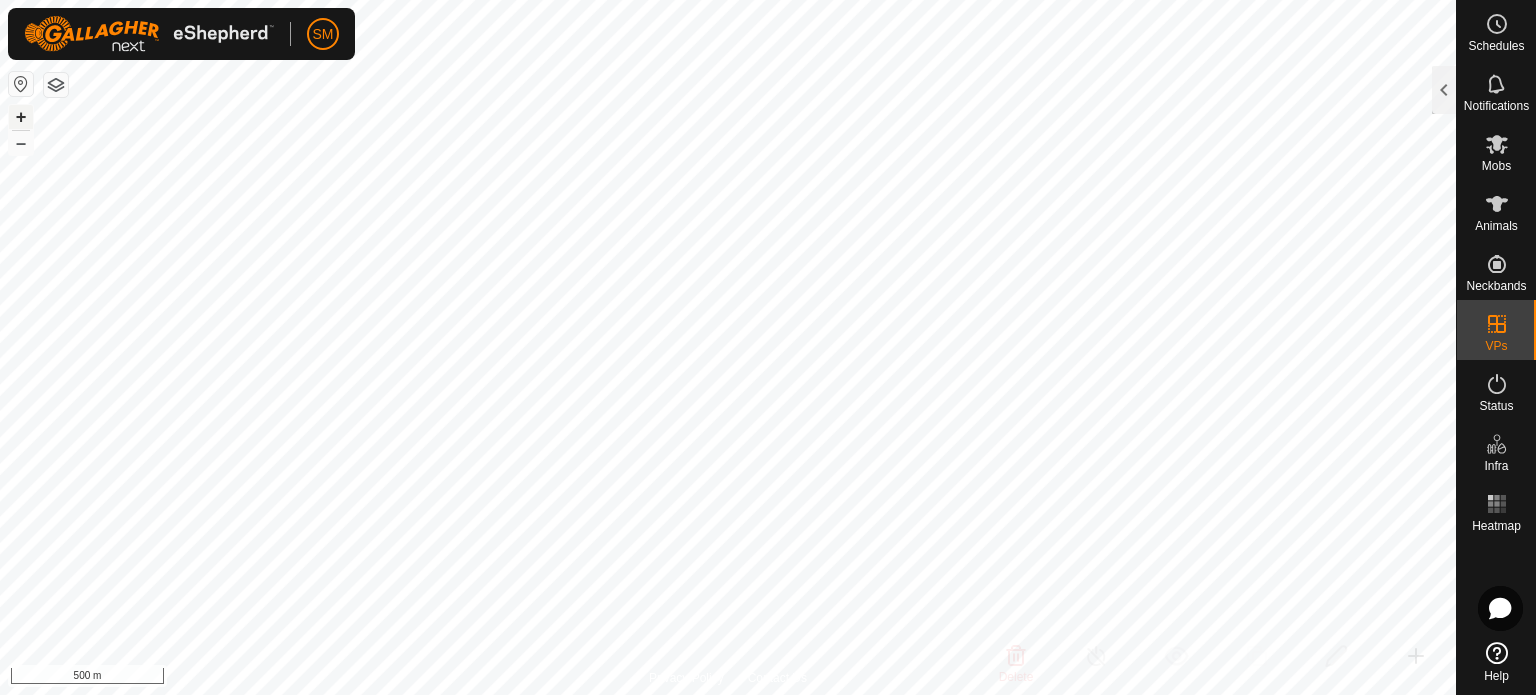 click on "+" at bounding box center (21, 117) 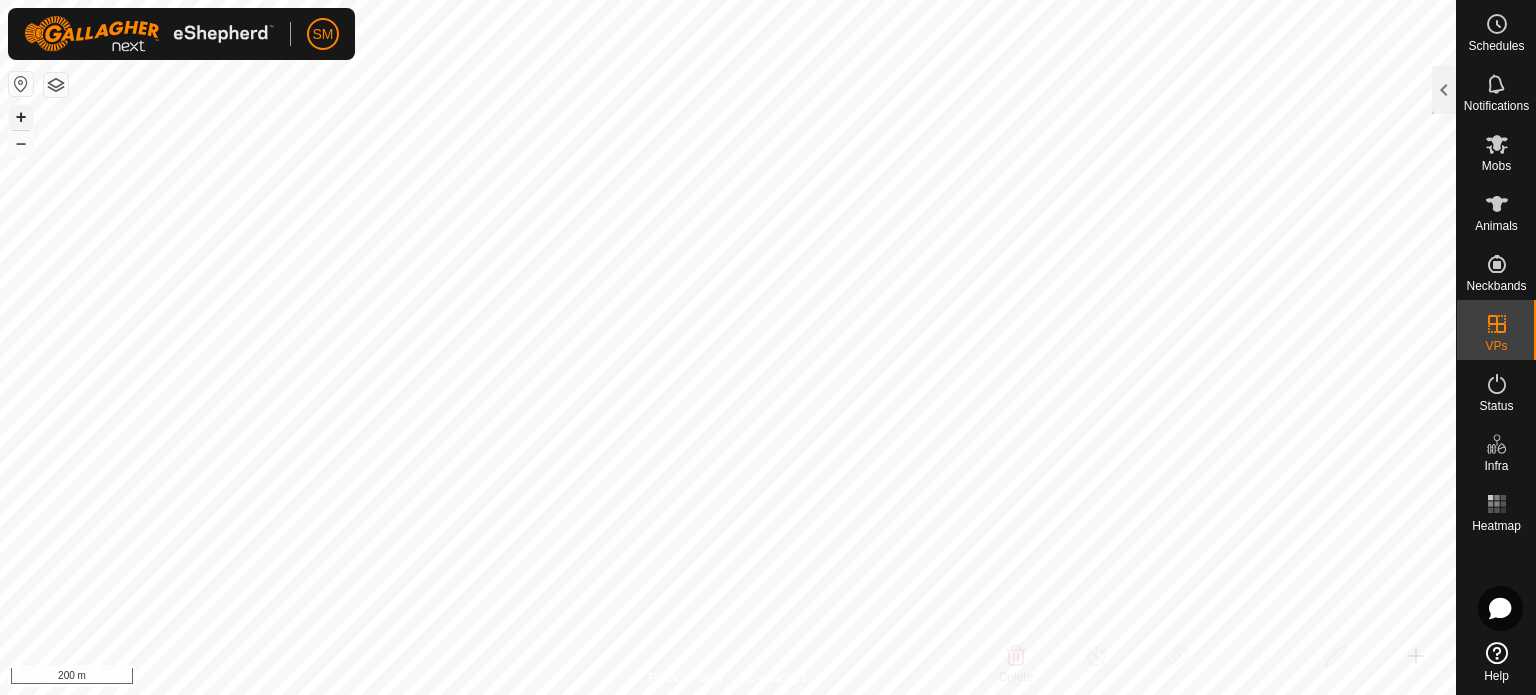 click on "+" at bounding box center (21, 117) 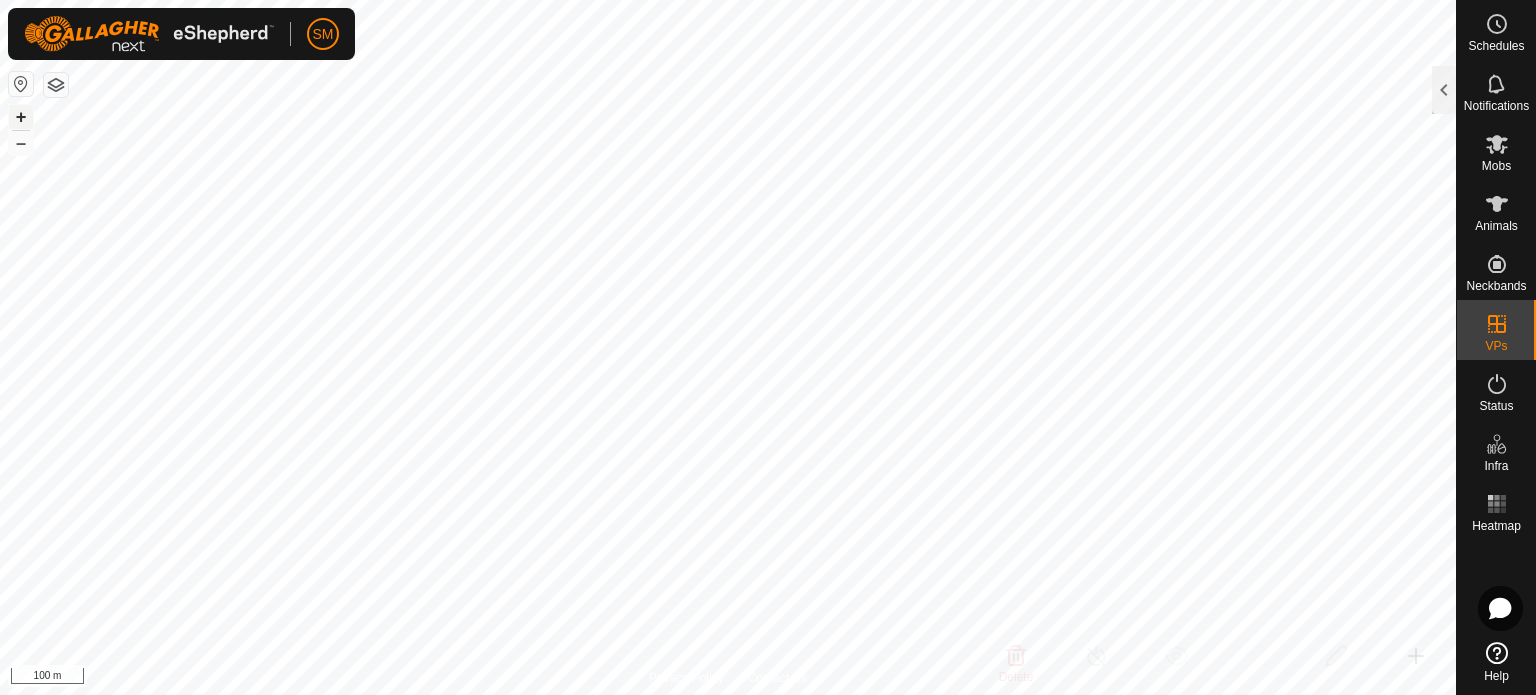 click on "+" at bounding box center [21, 117] 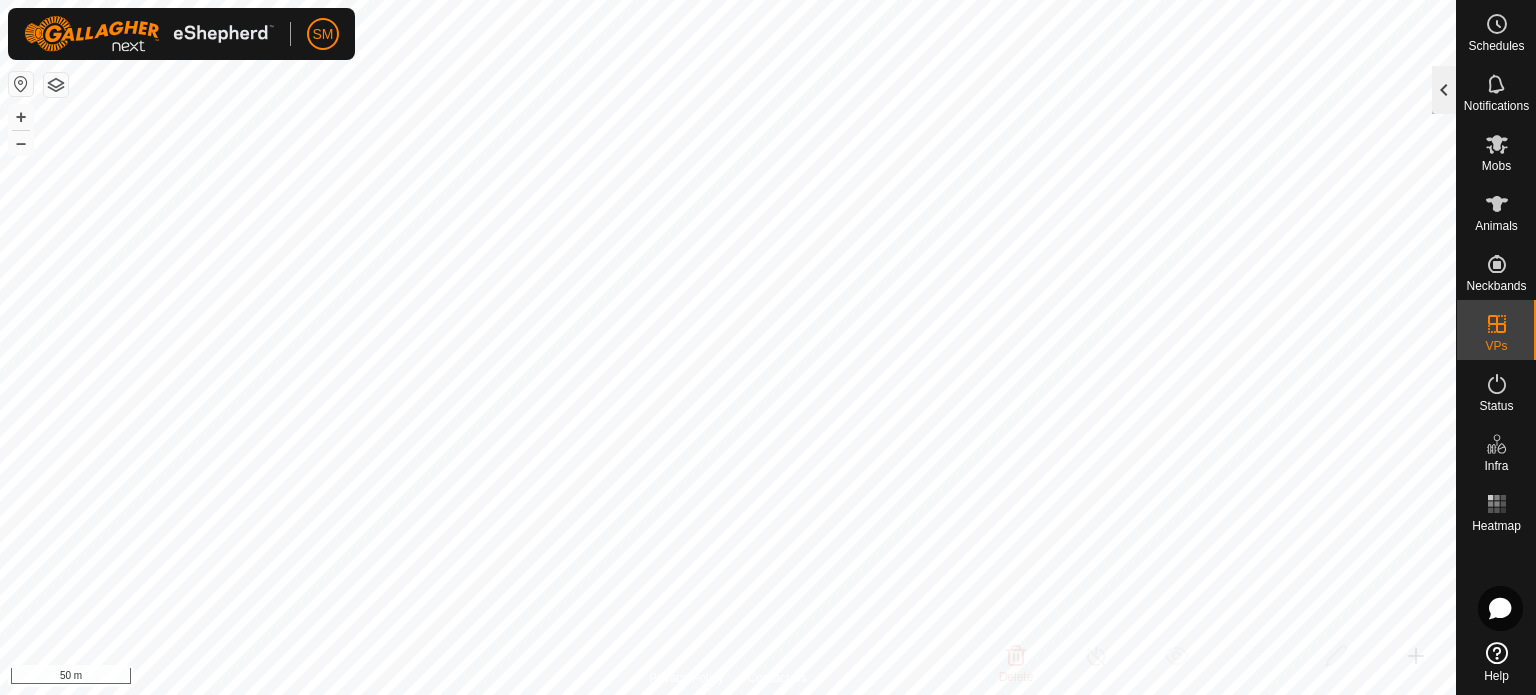 click 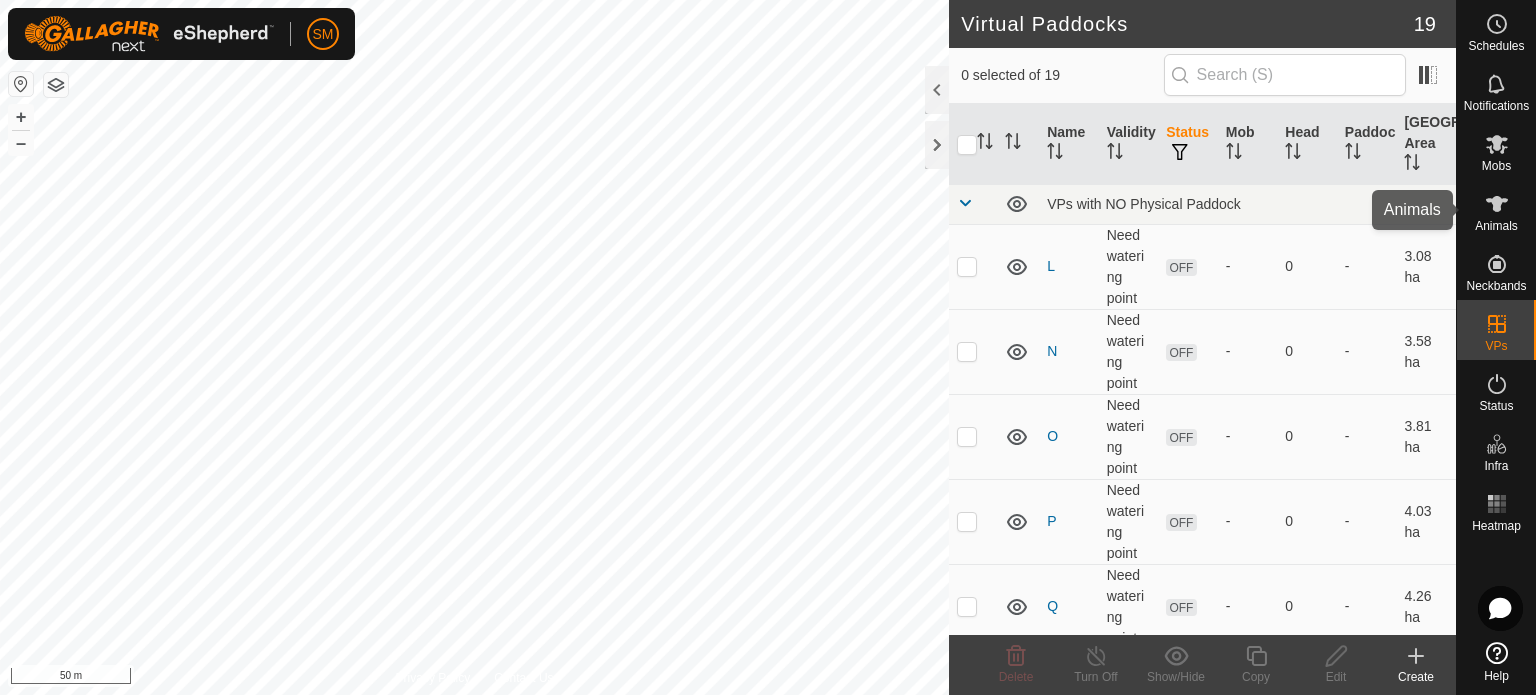 click at bounding box center [1497, 204] 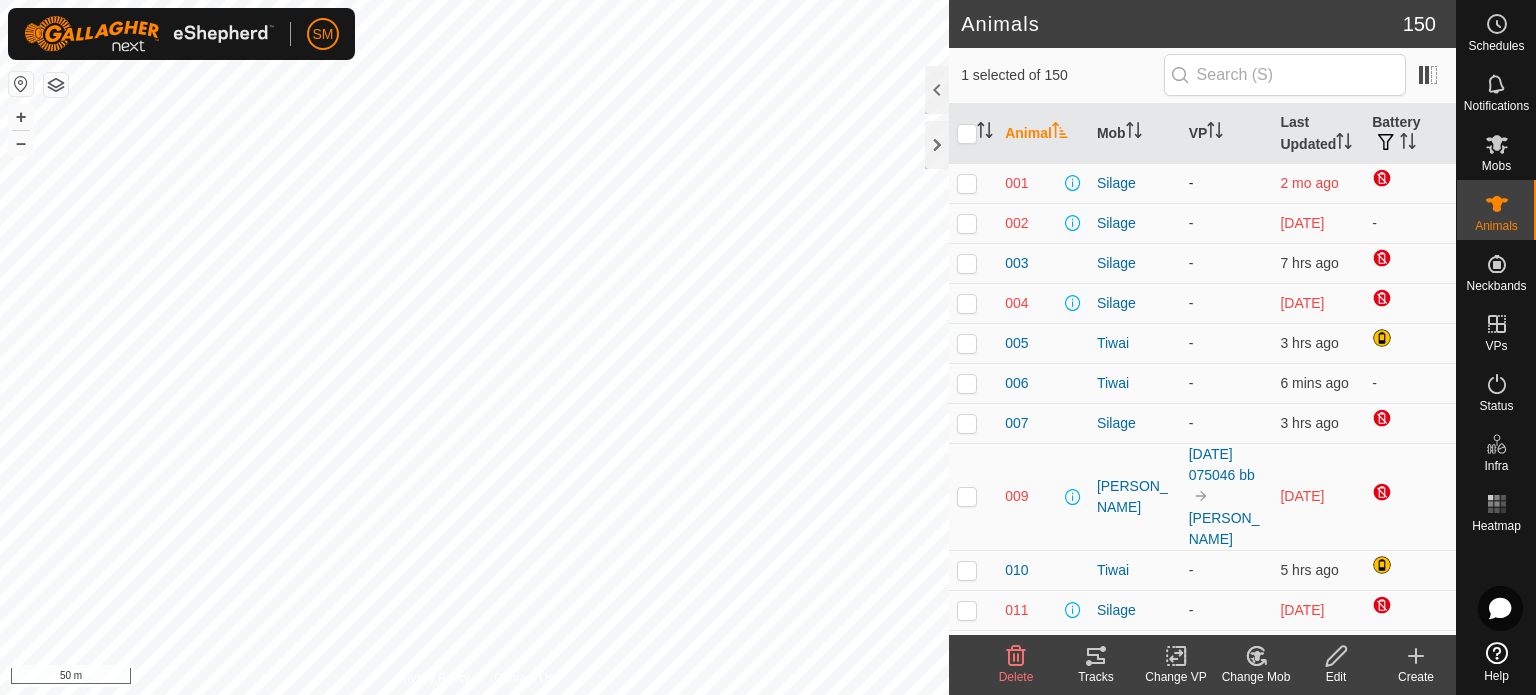 checkbox on "true" 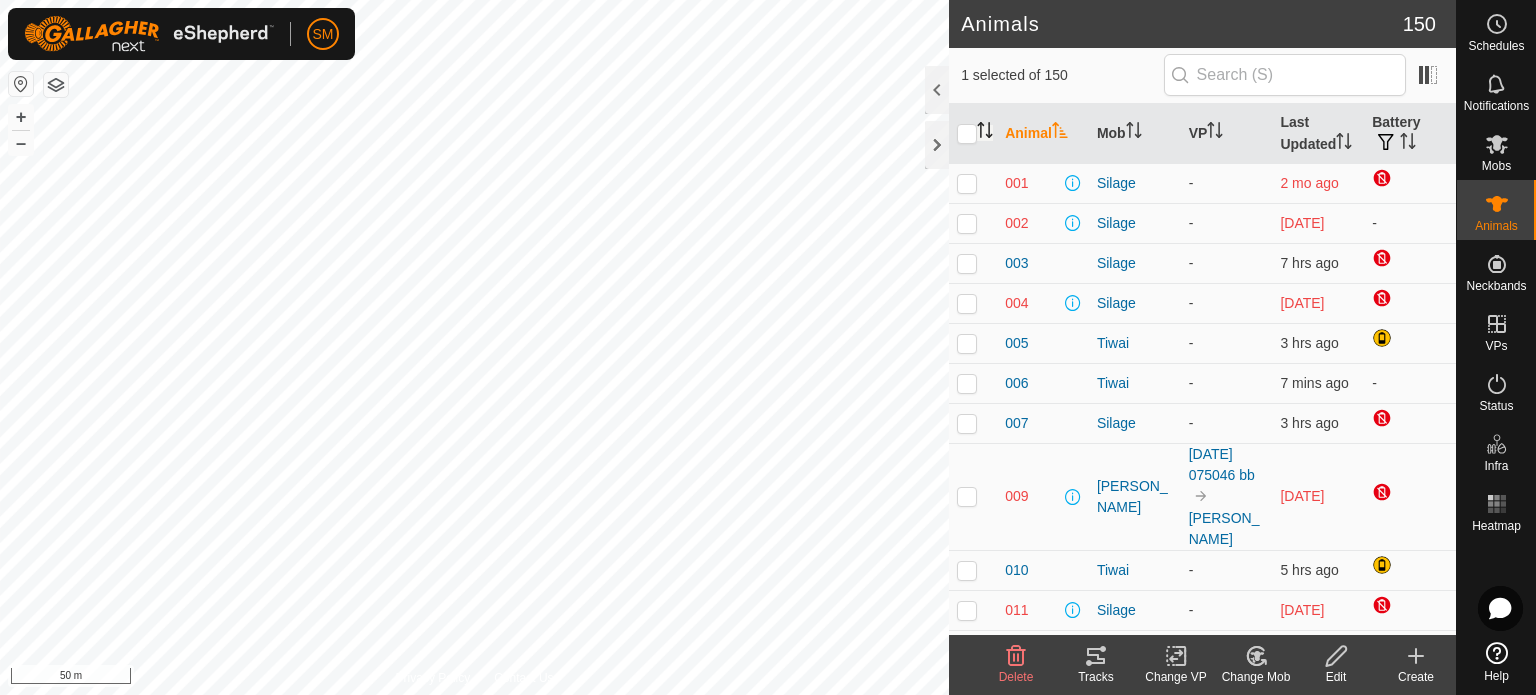 click 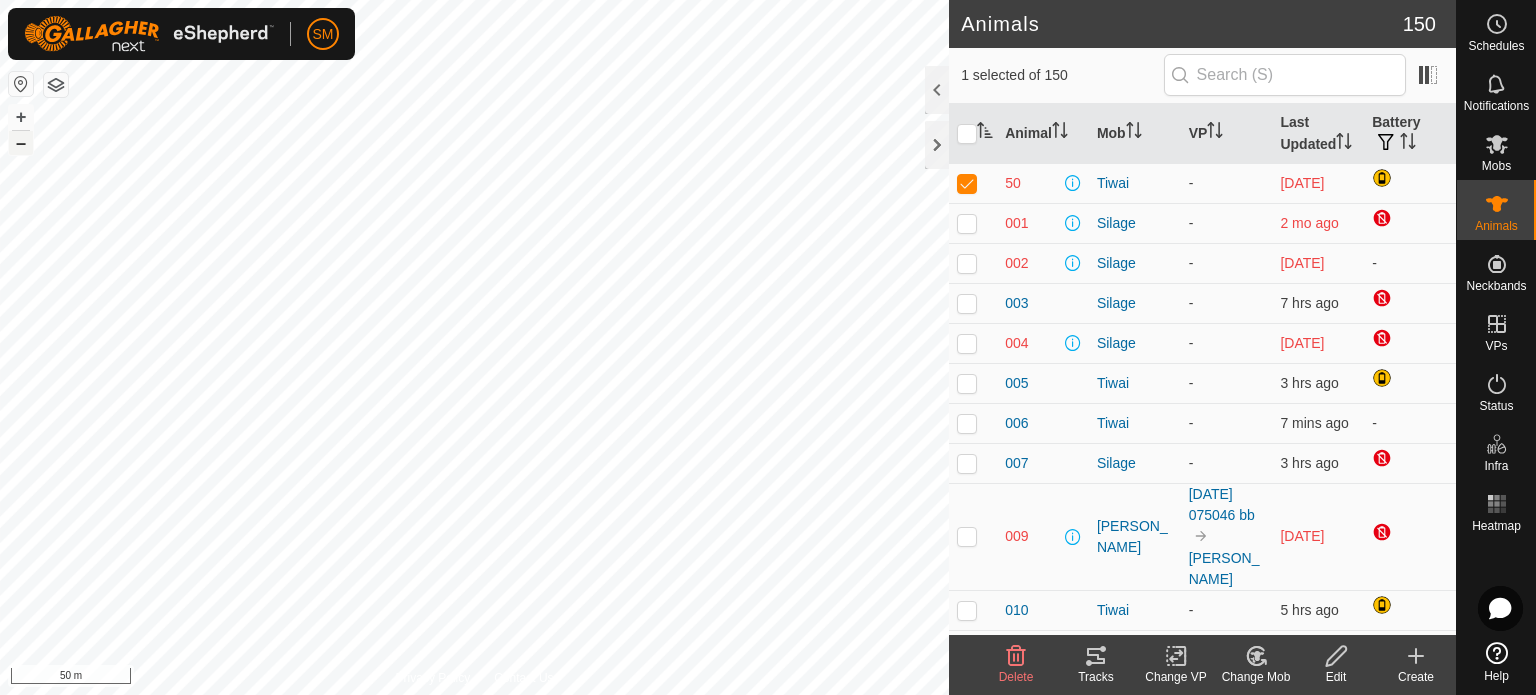 drag, startPoint x: 927, startPoint y: 166, endPoint x: 20, endPoint y: 144, distance: 907.2668 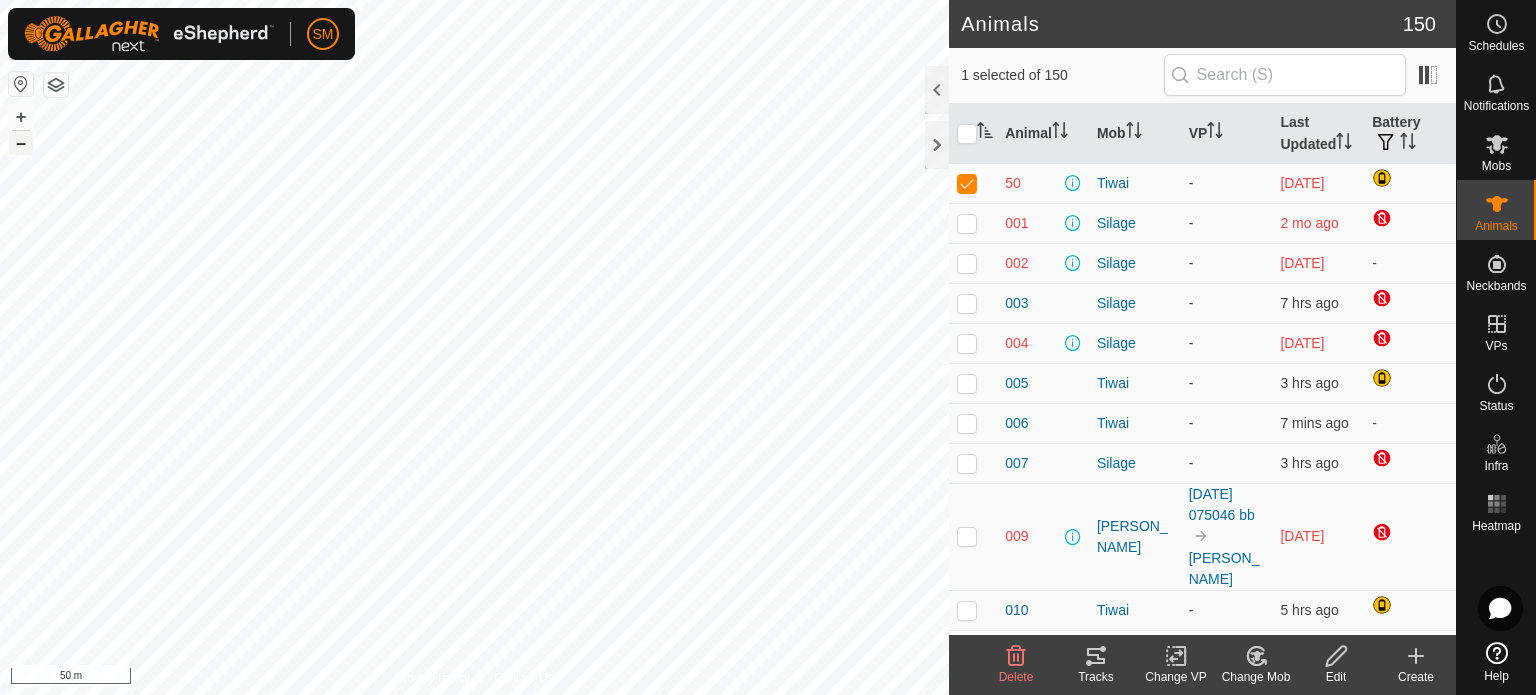 click on "–" at bounding box center (21, 143) 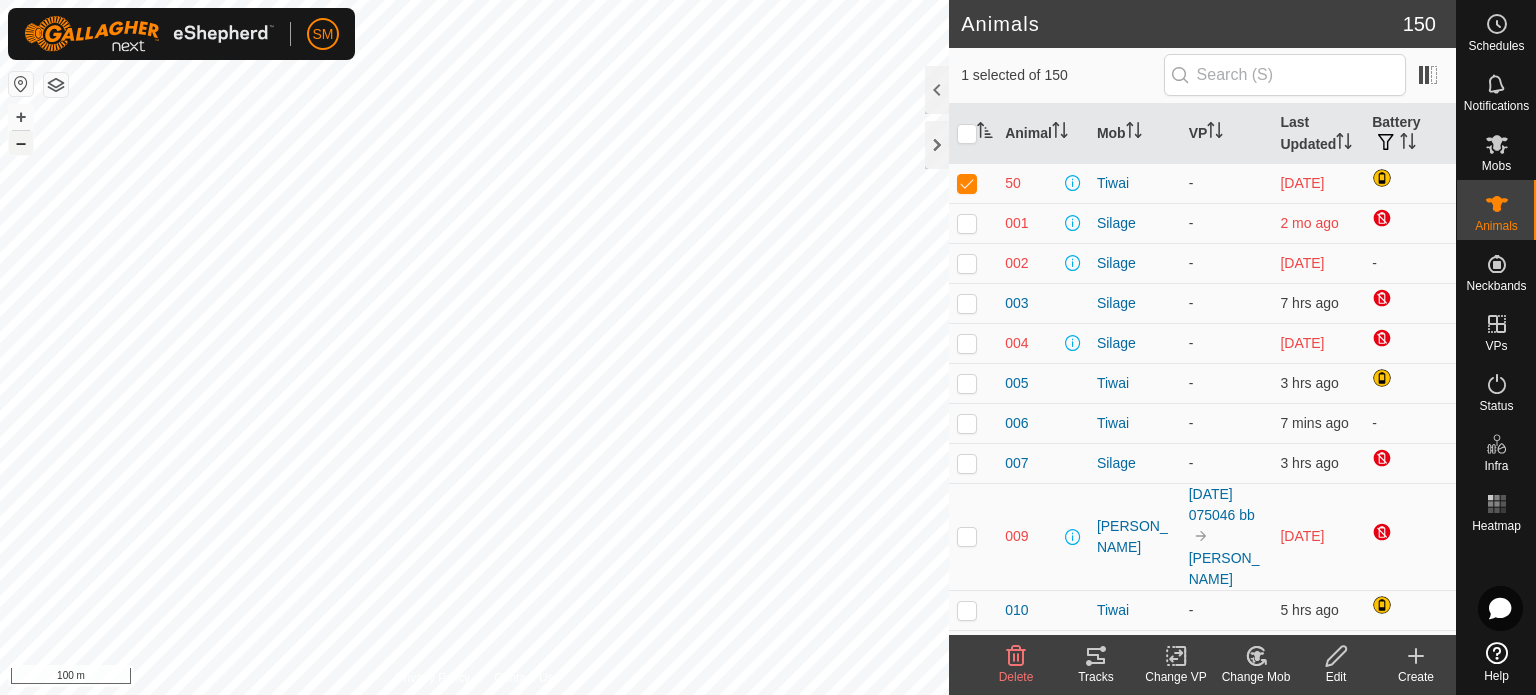click on "–" at bounding box center [21, 143] 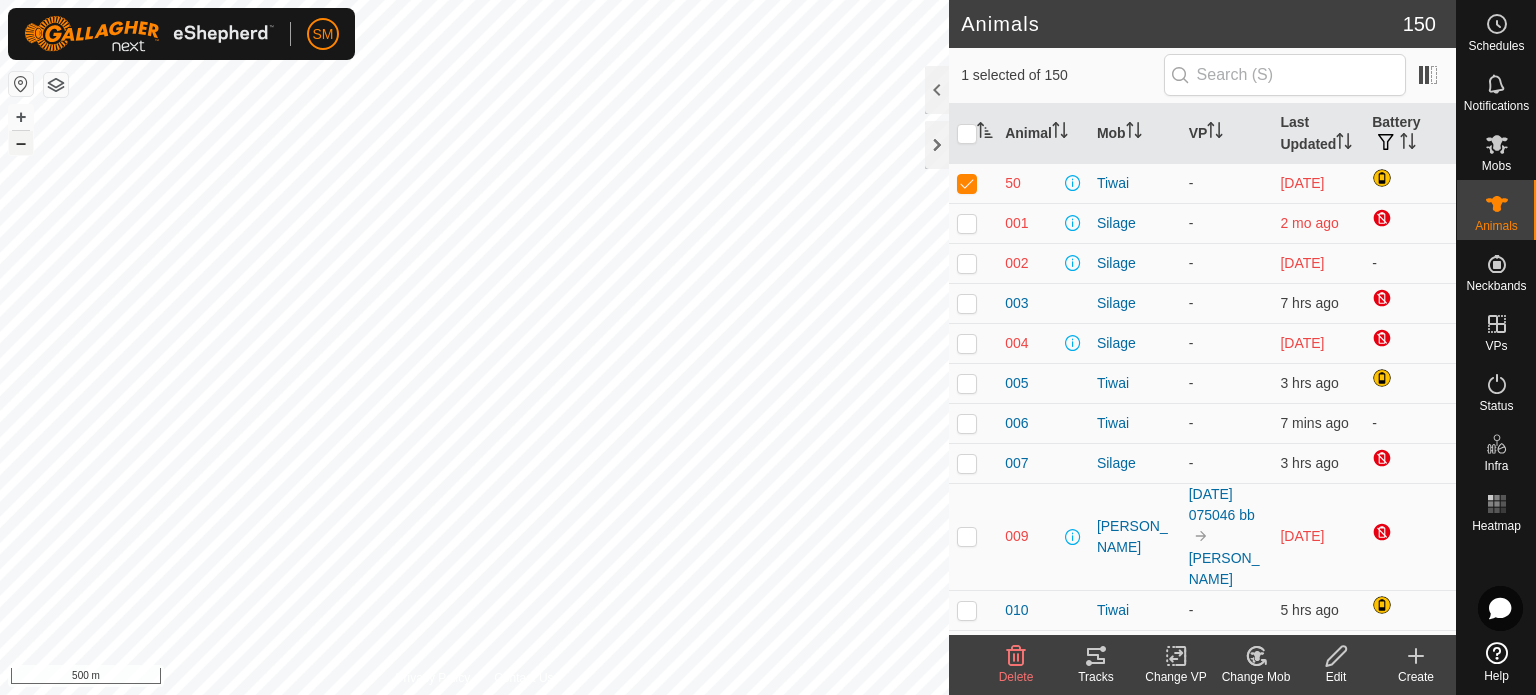 click on "–" at bounding box center [21, 143] 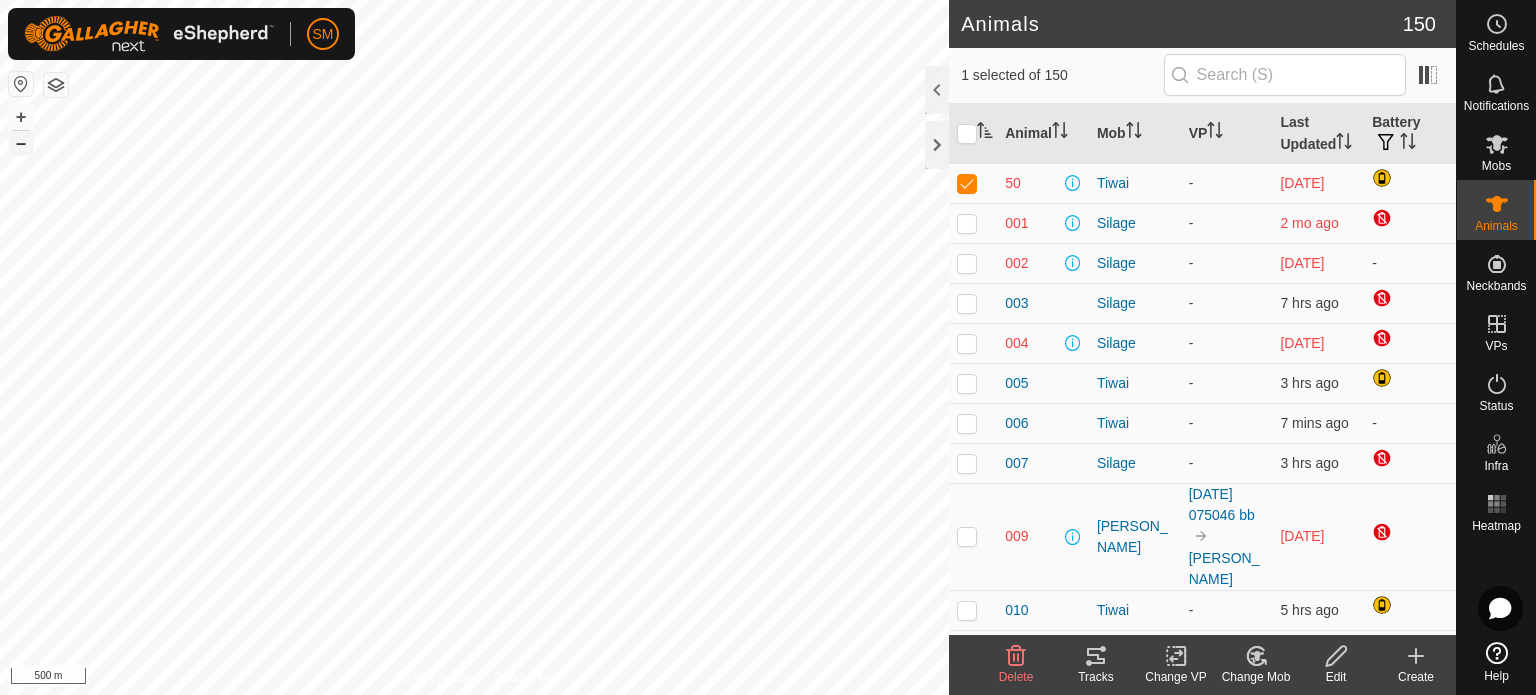 click on "–" at bounding box center [21, 143] 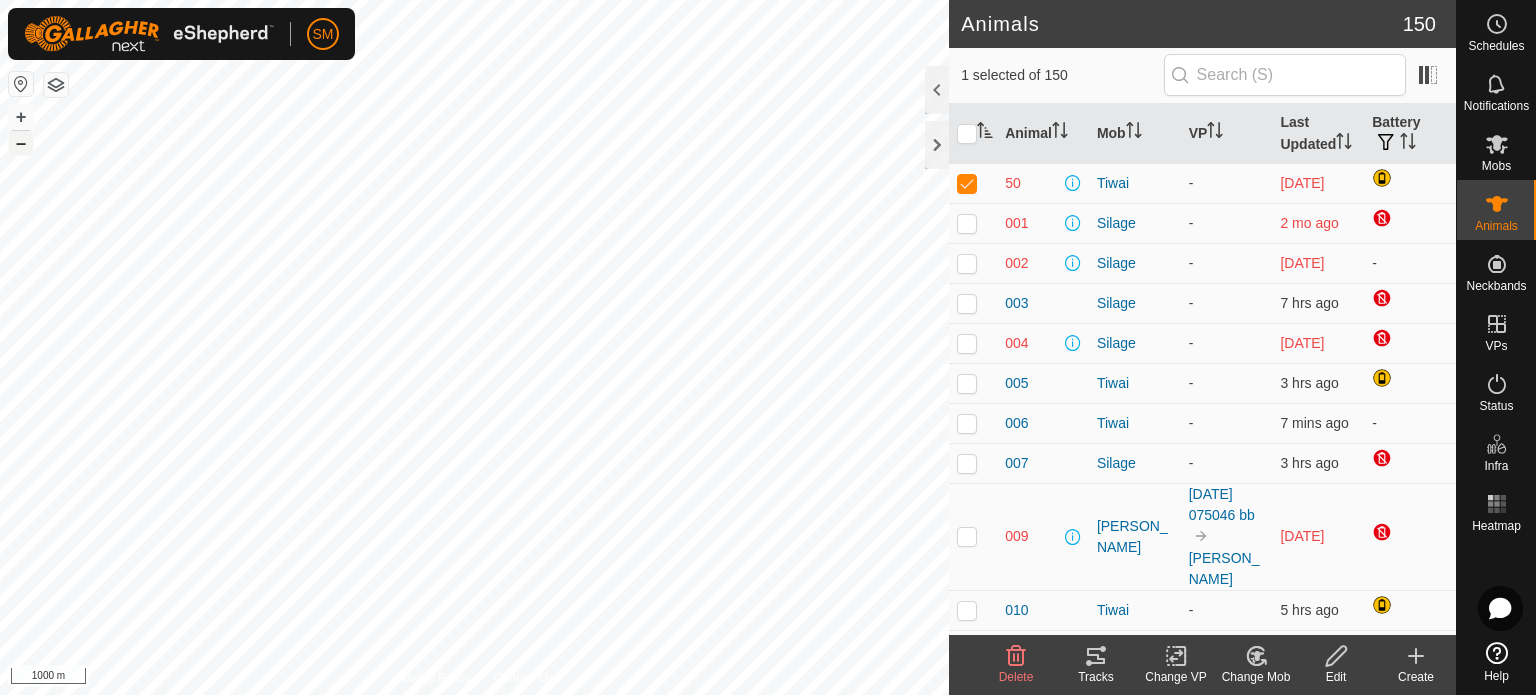 click on "–" at bounding box center (21, 143) 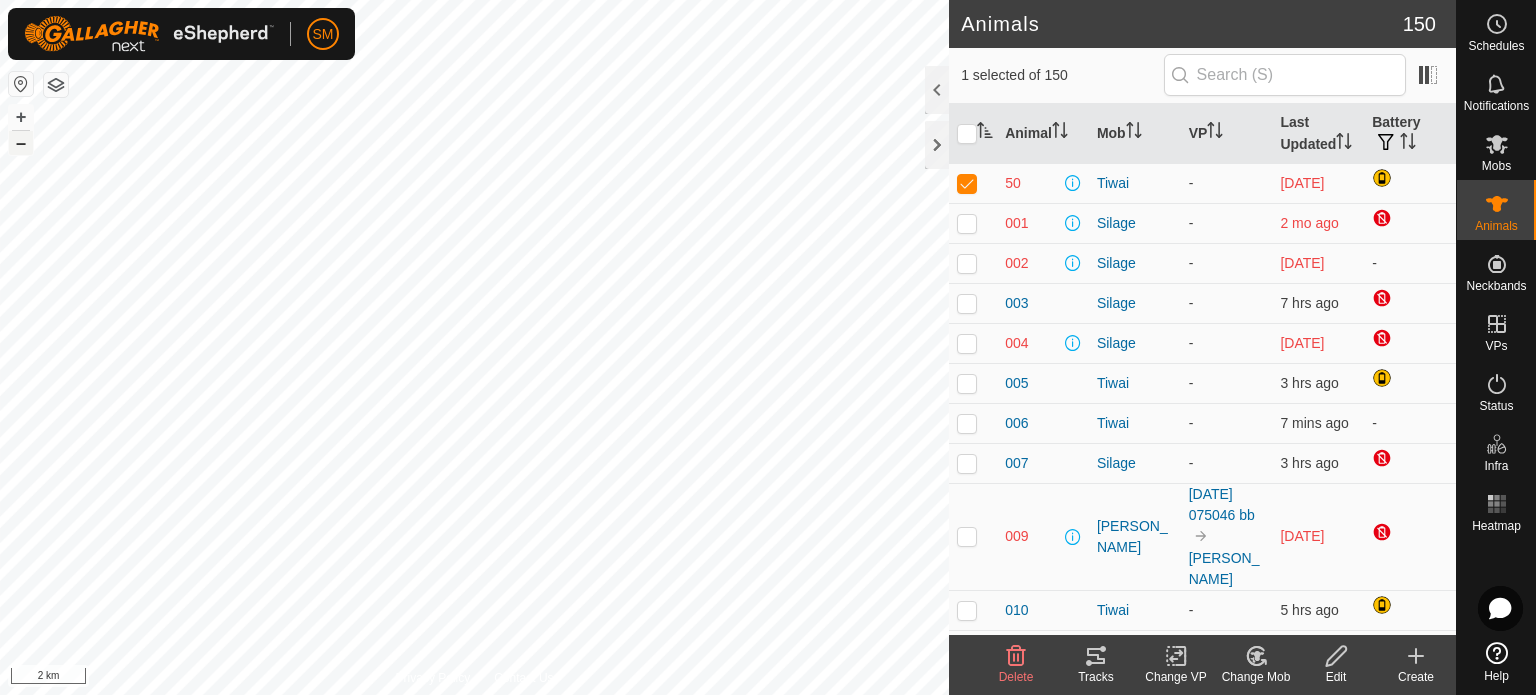 click on "–" at bounding box center [21, 143] 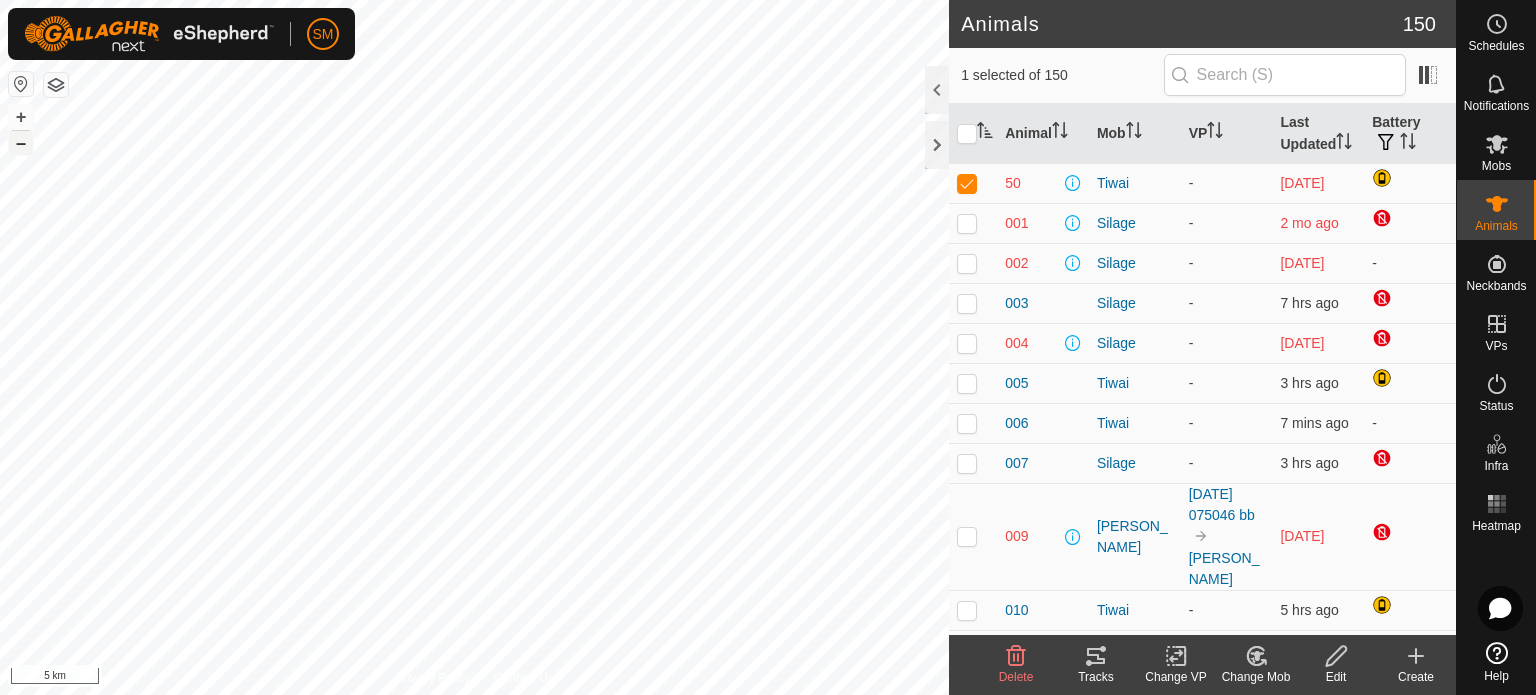 click on "–" at bounding box center (21, 143) 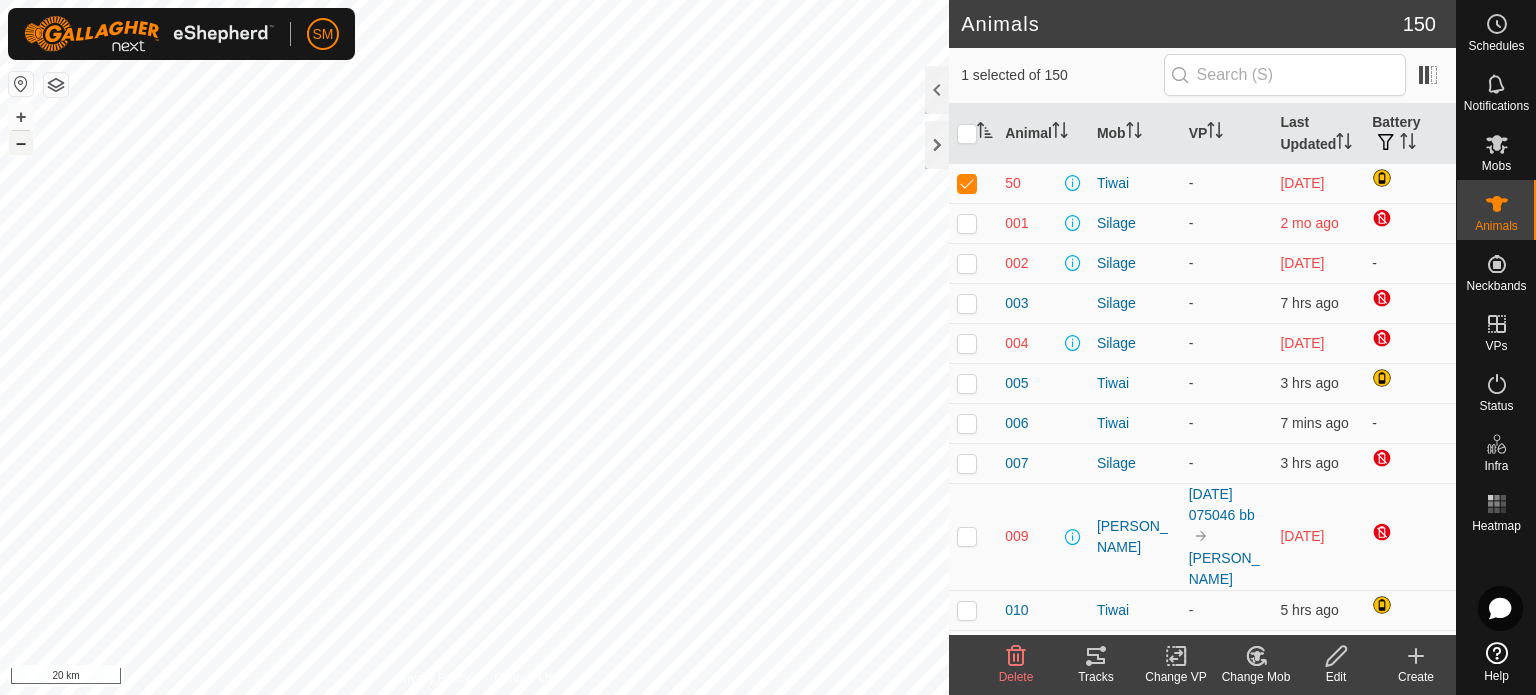 click on "–" at bounding box center (21, 143) 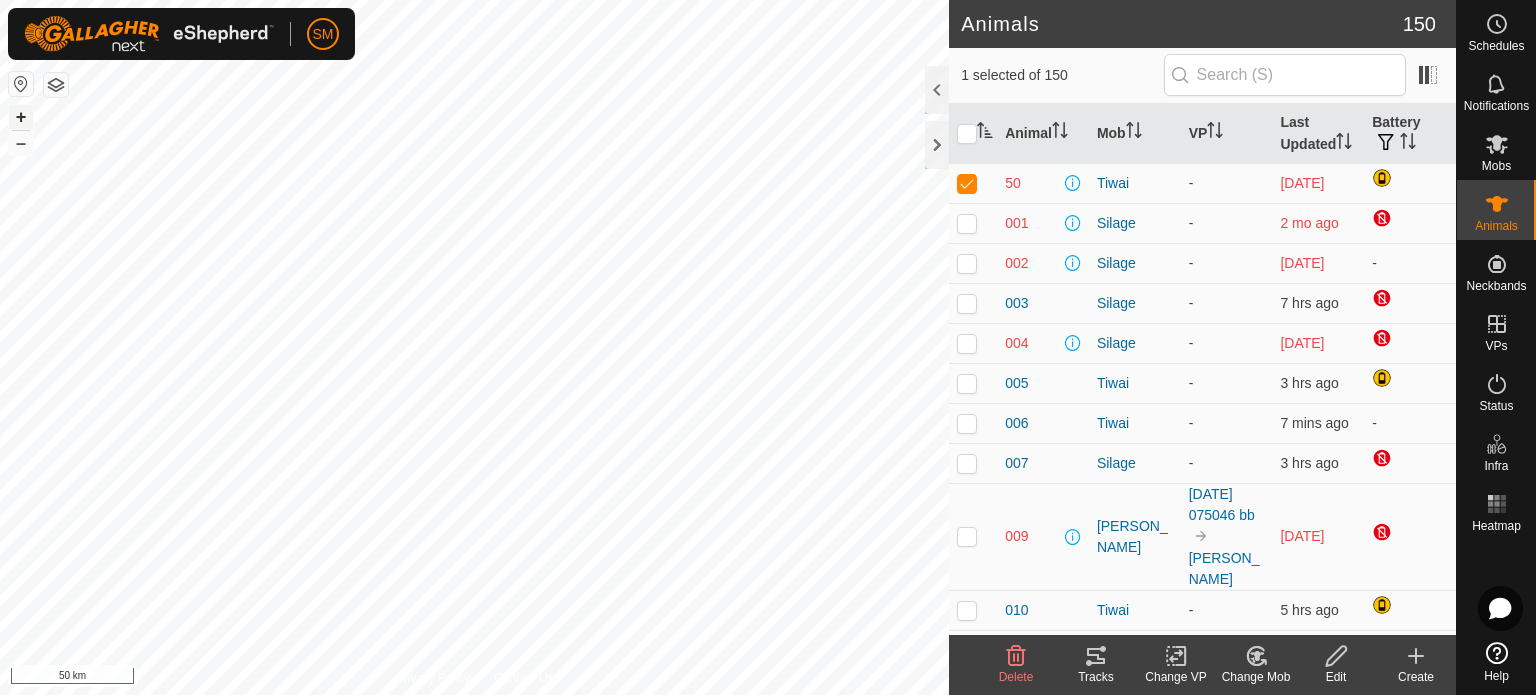 click on "+" at bounding box center [21, 117] 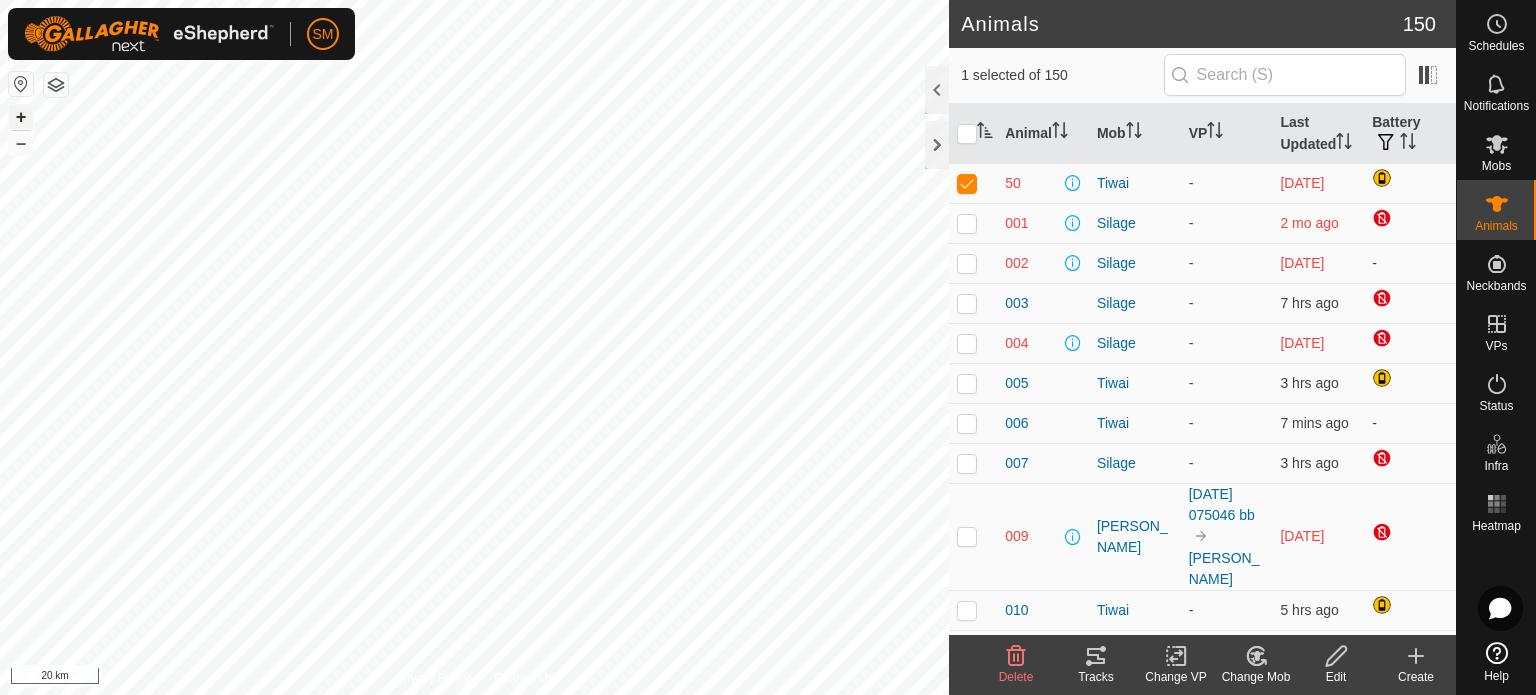 click on "+" at bounding box center [21, 117] 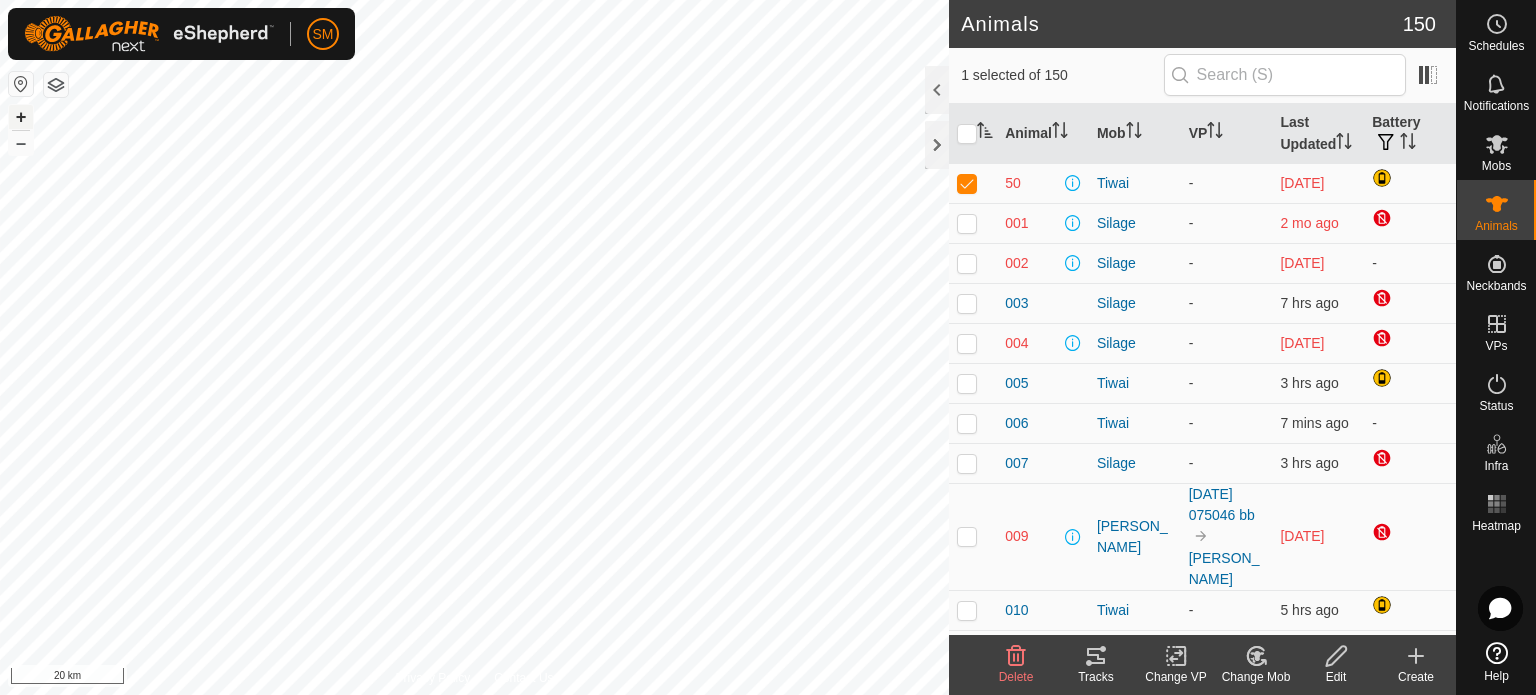 click on "+" at bounding box center (21, 117) 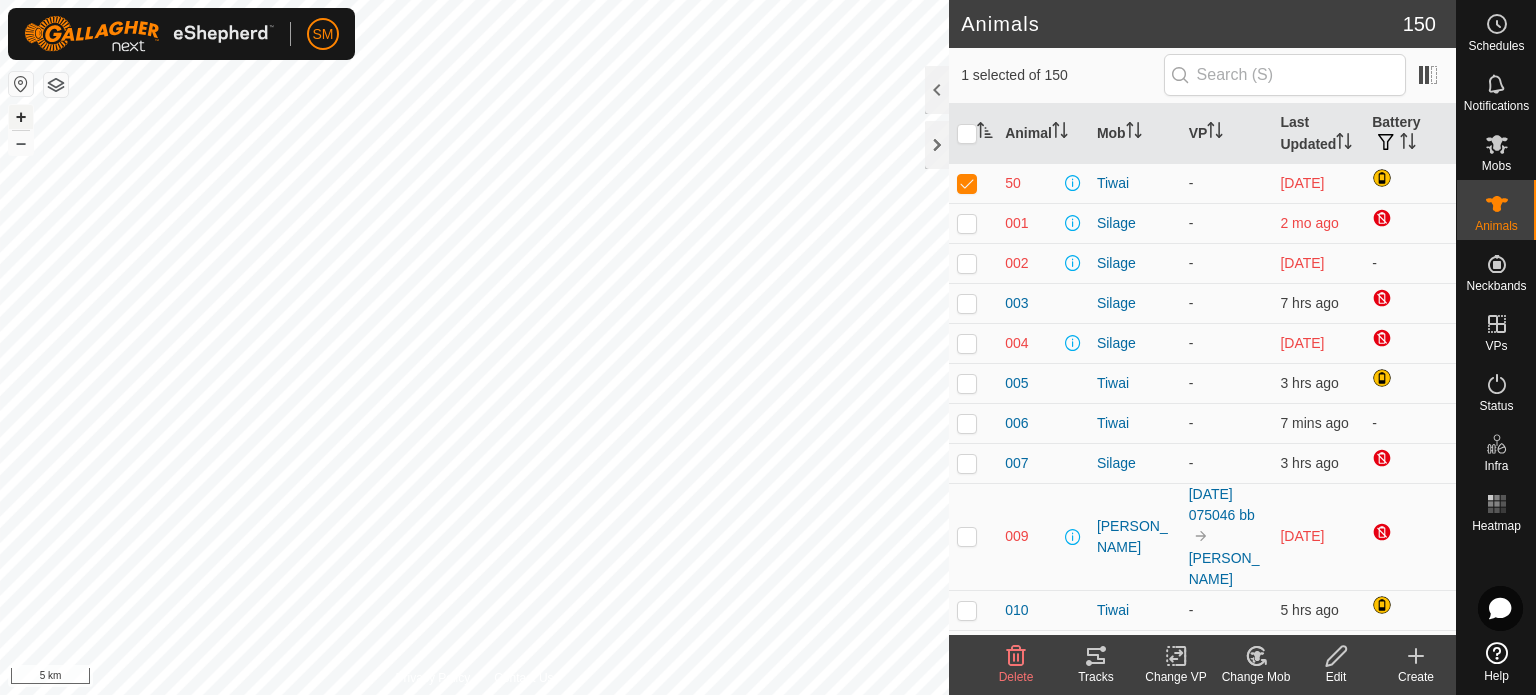 click on "+" at bounding box center [21, 117] 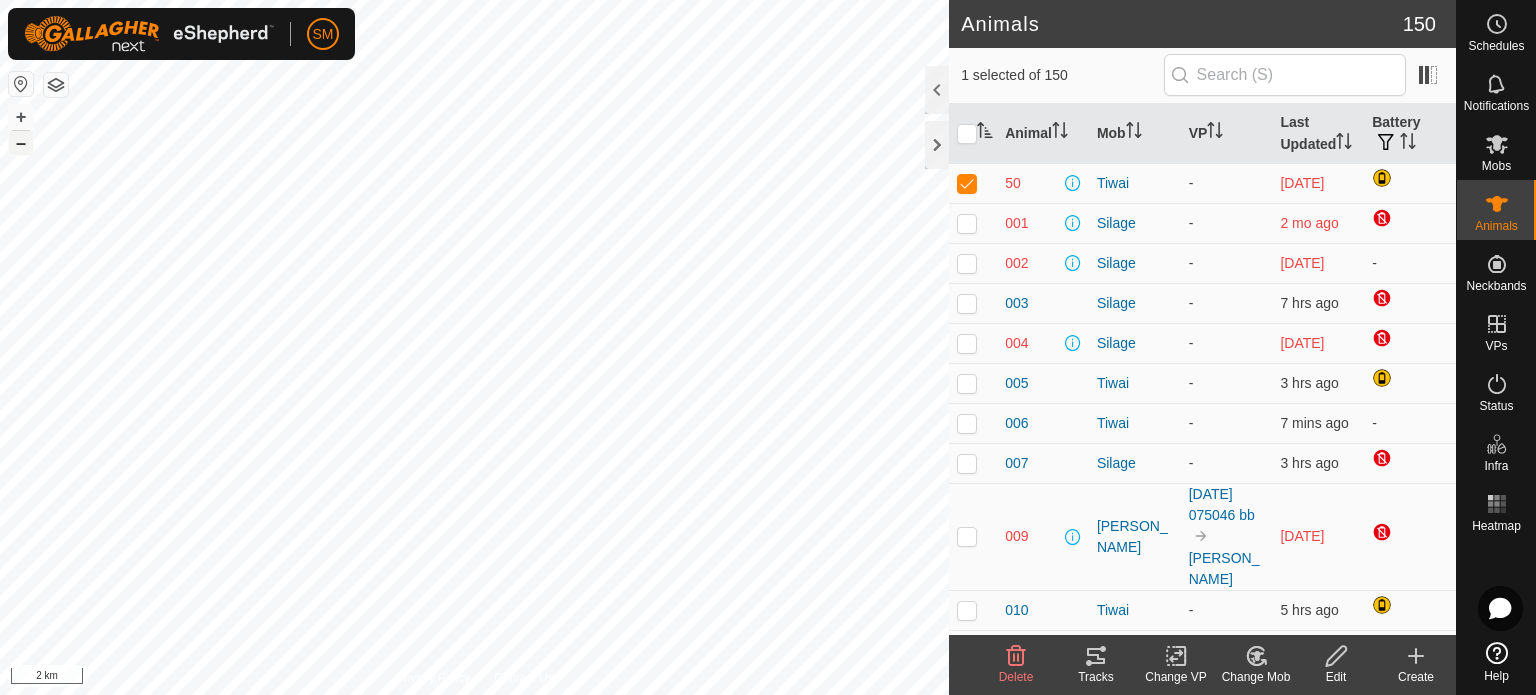 click on "–" at bounding box center [21, 143] 